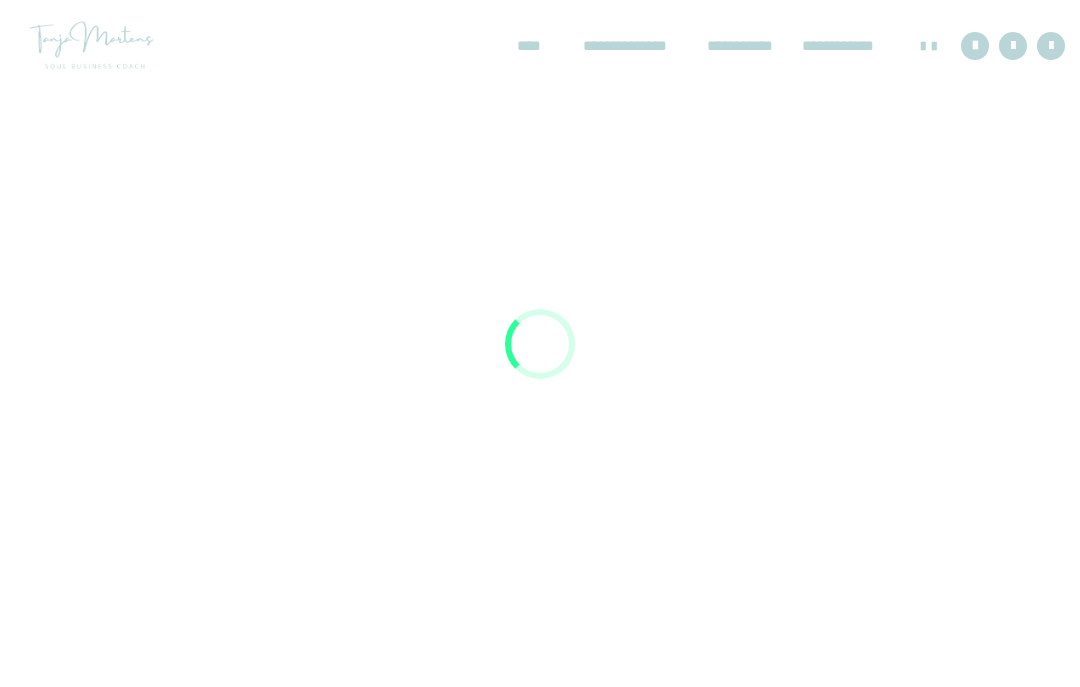 scroll, scrollTop: 0, scrollLeft: 0, axis: both 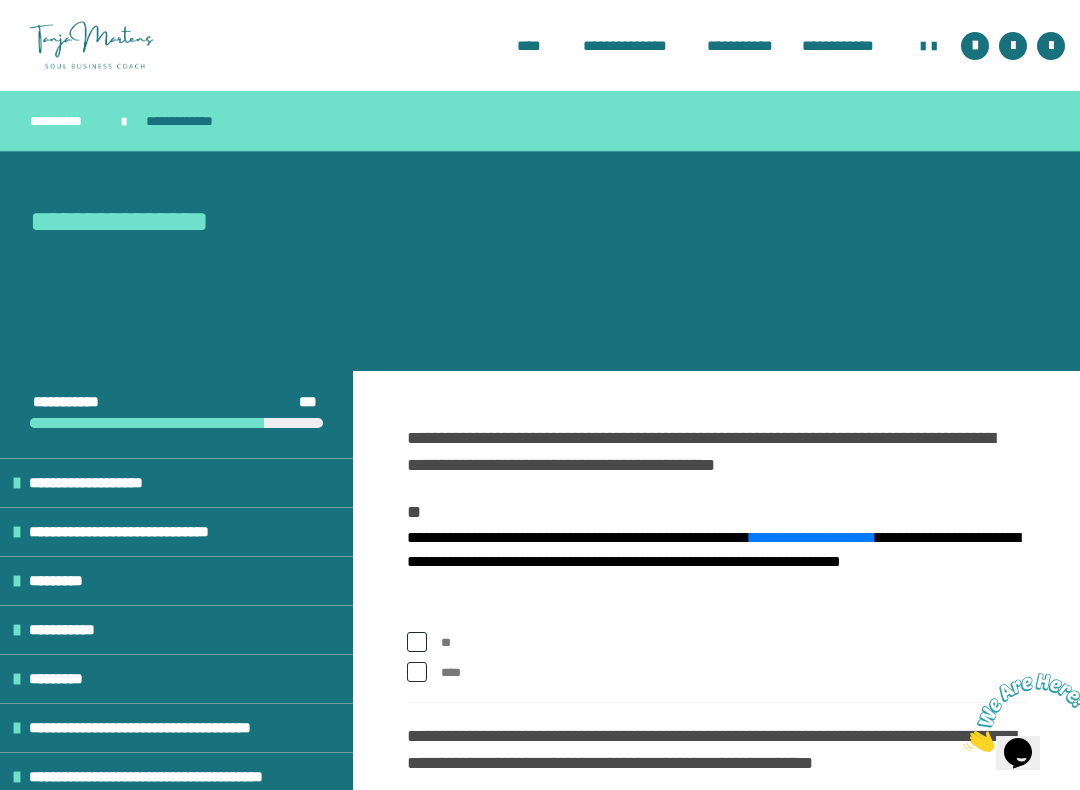 click on "**********" at bounding box center (740, 46) 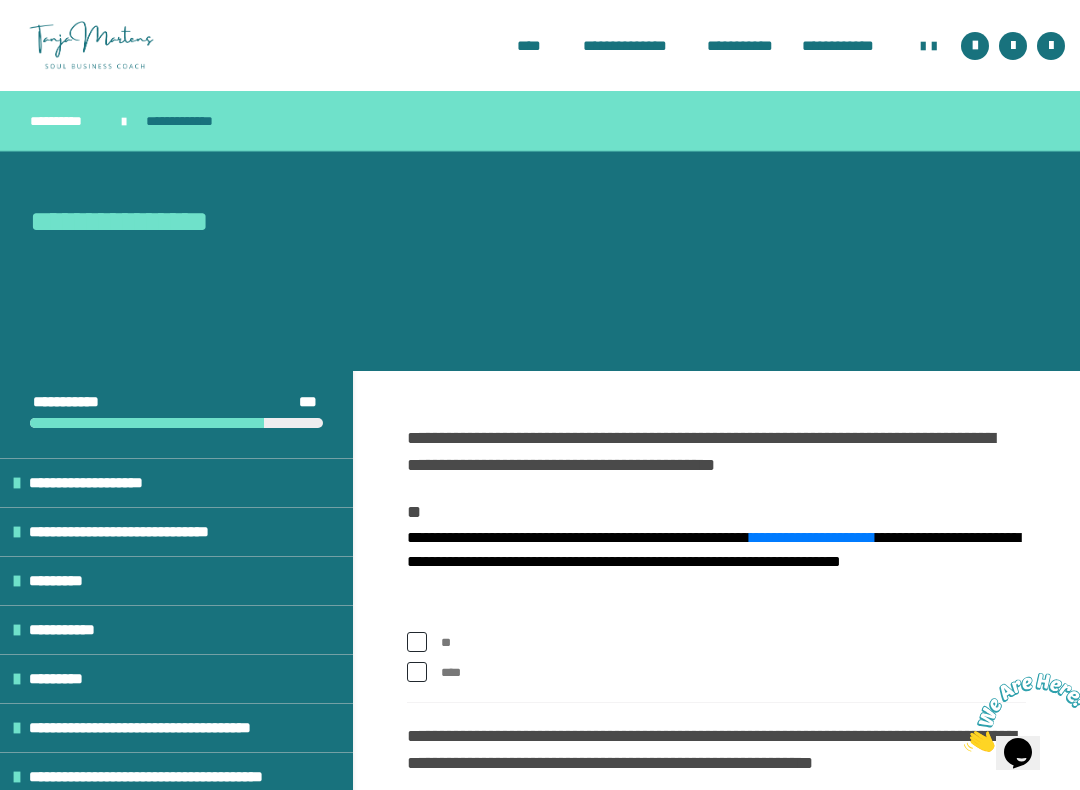 click on "**********" at bounding box center (540, 45) 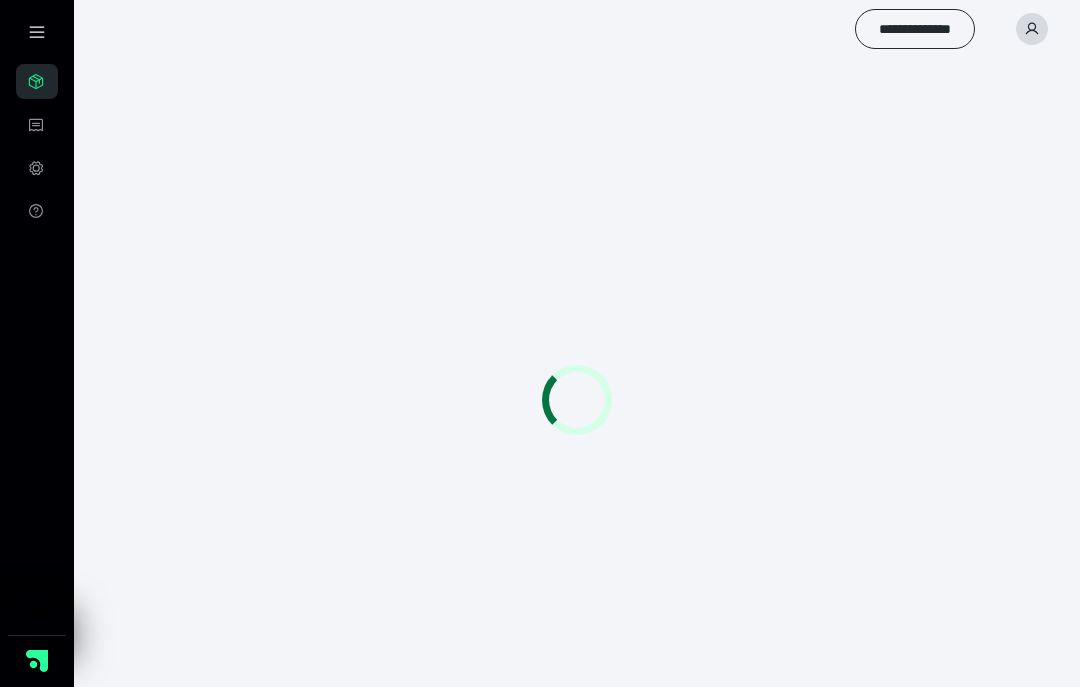 scroll, scrollTop: 0, scrollLeft: 0, axis: both 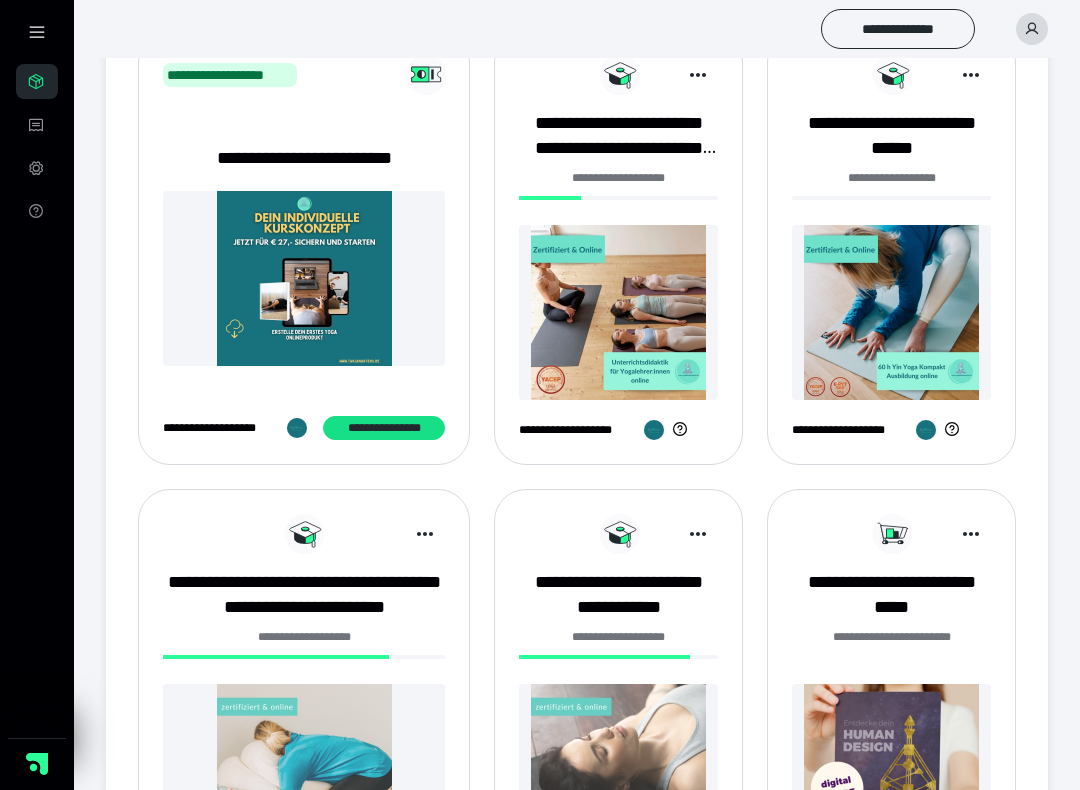 click at bounding box center [618, 312] 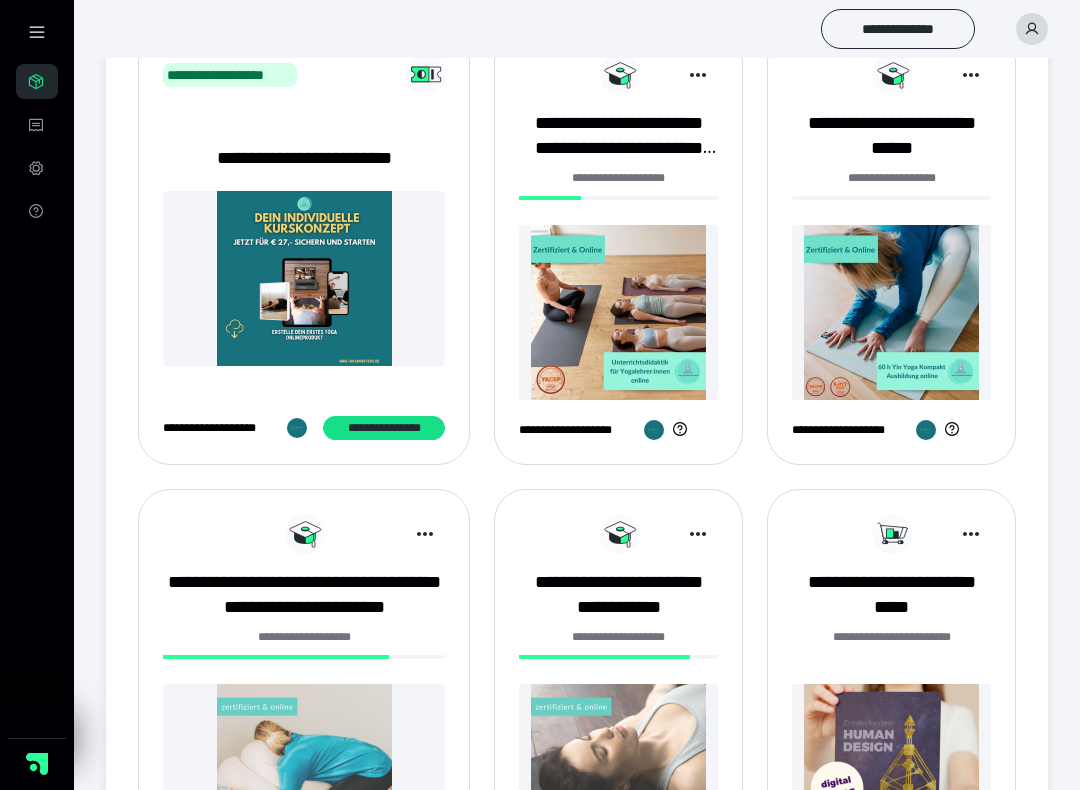 click at bounding box center (618, 312) 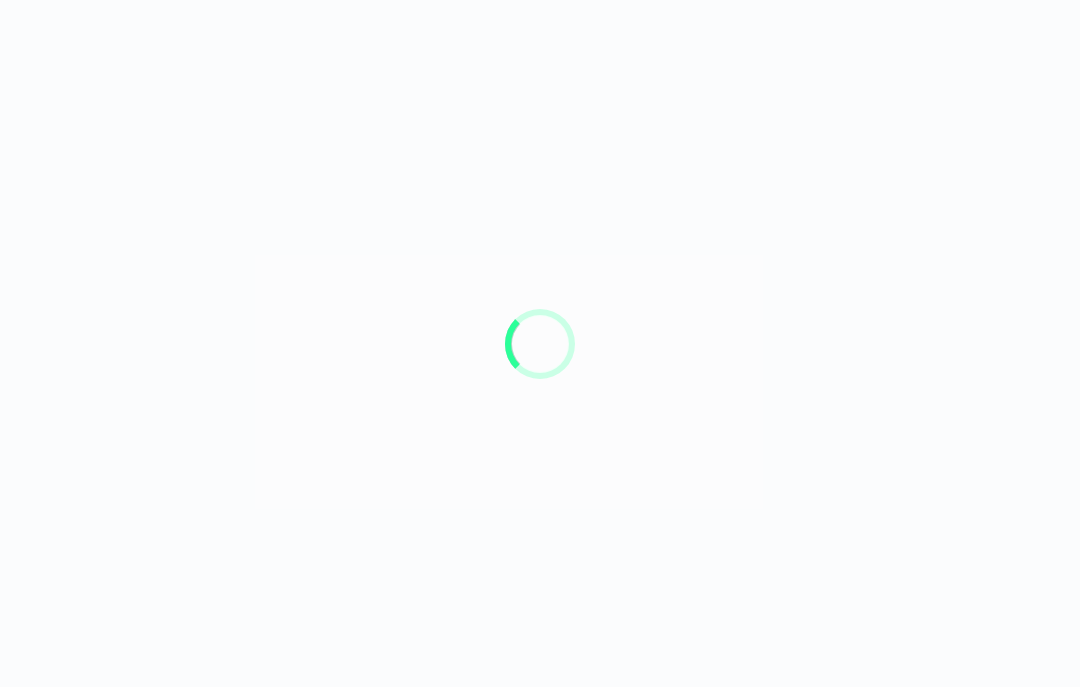 scroll, scrollTop: 0, scrollLeft: 0, axis: both 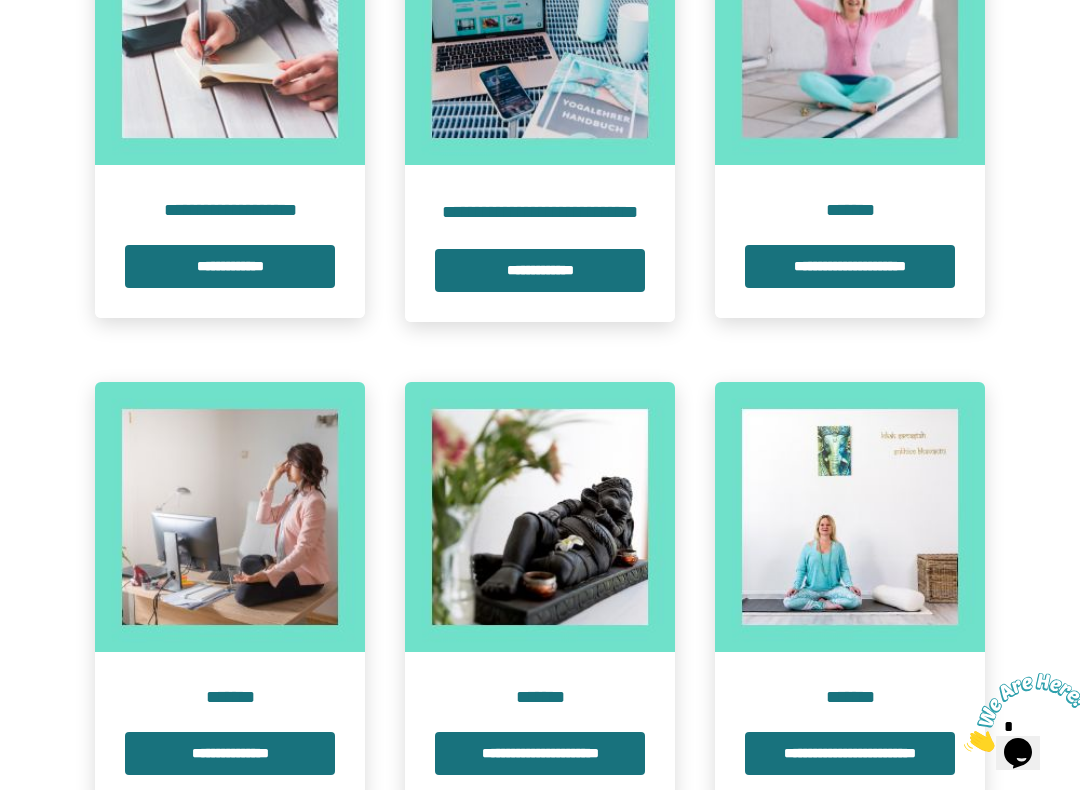 click on "**********" at bounding box center [850, 266] 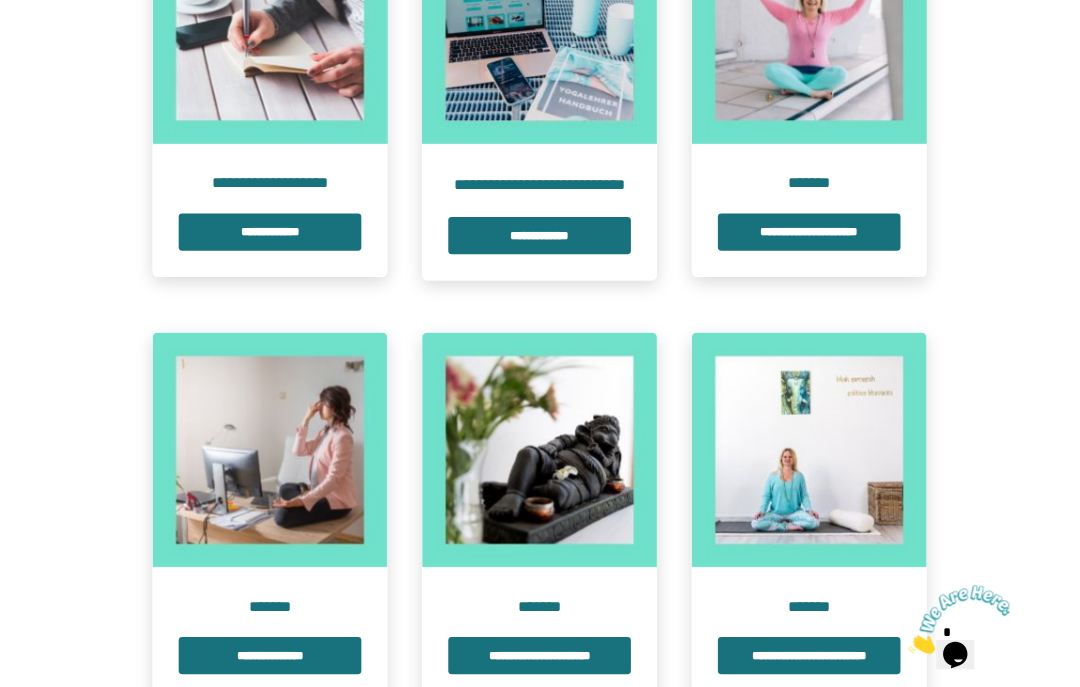 scroll, scrollTop: 0, scrollLeft: 0, axis: both 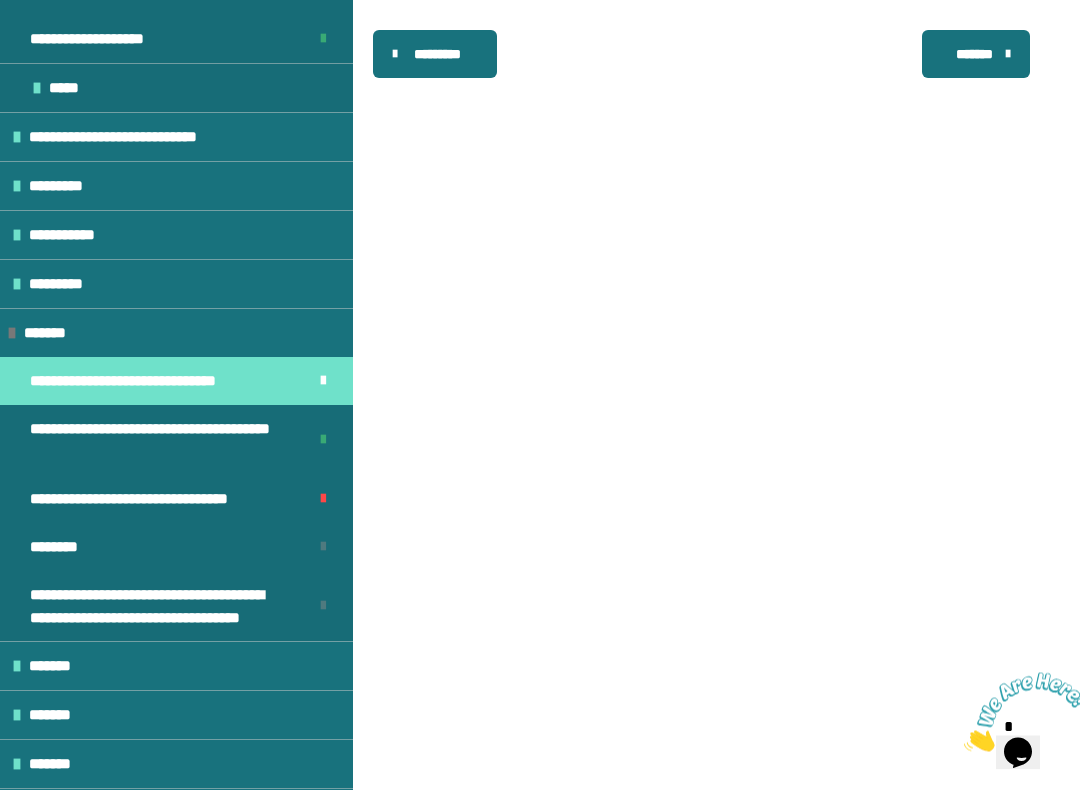 click on "**********" at bounding box center [176, 500] 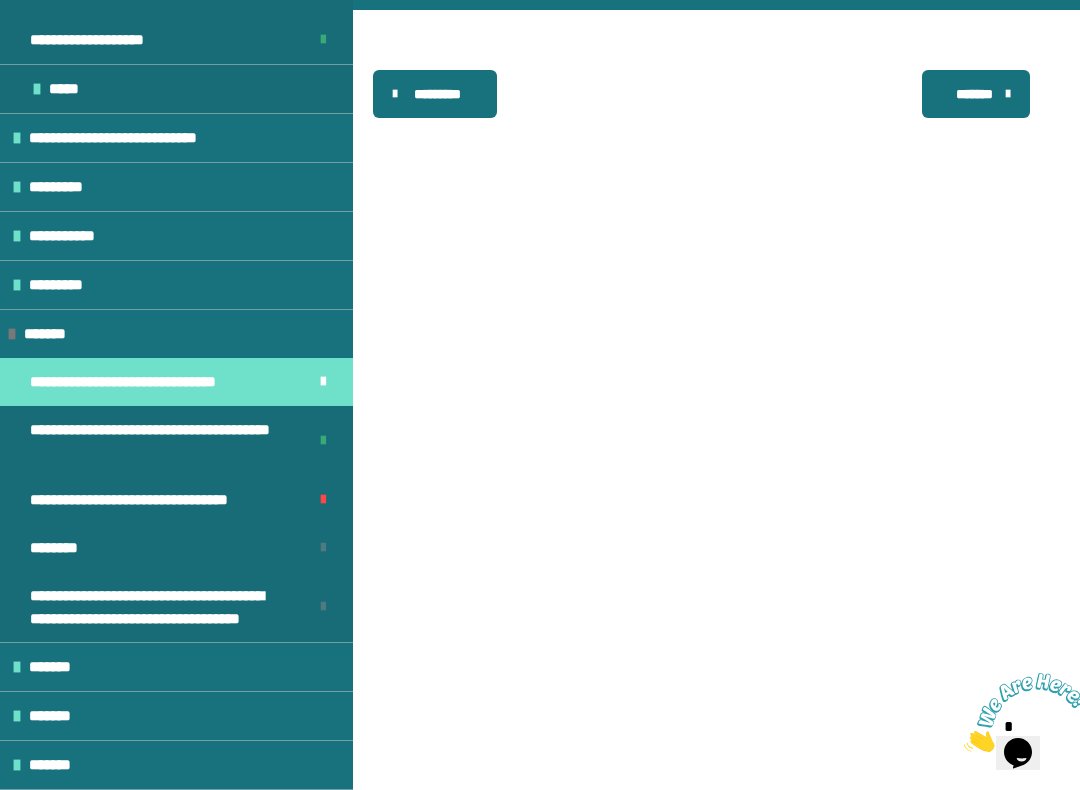 click on "**********" at bounding box center [147, 500] 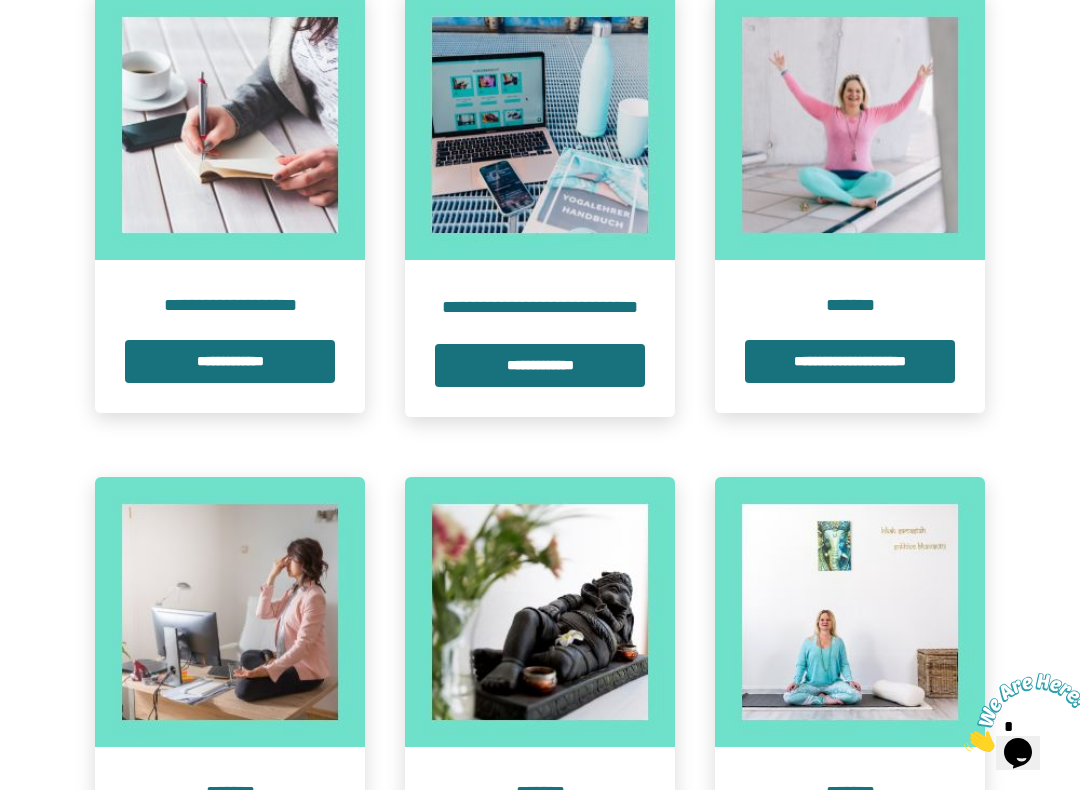 scroll, scrollTop: 569, scrollLeft: 0, axis: vertical 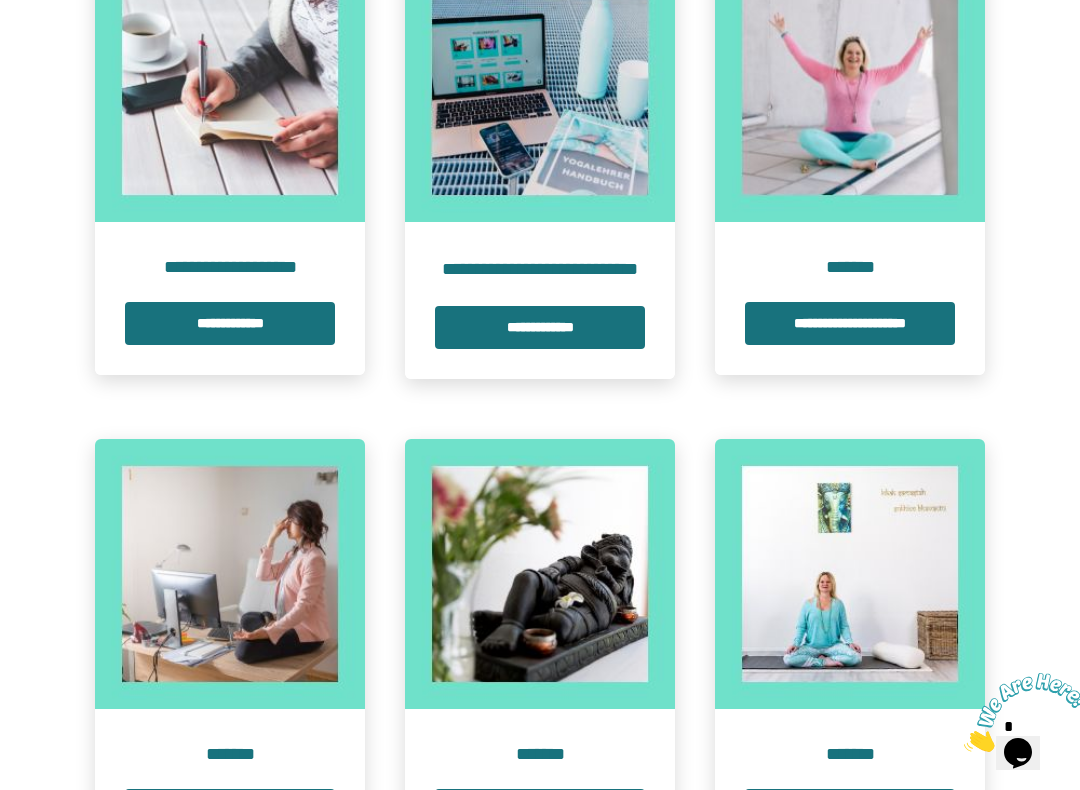 click on "**********" at bounding box center [850, 323] 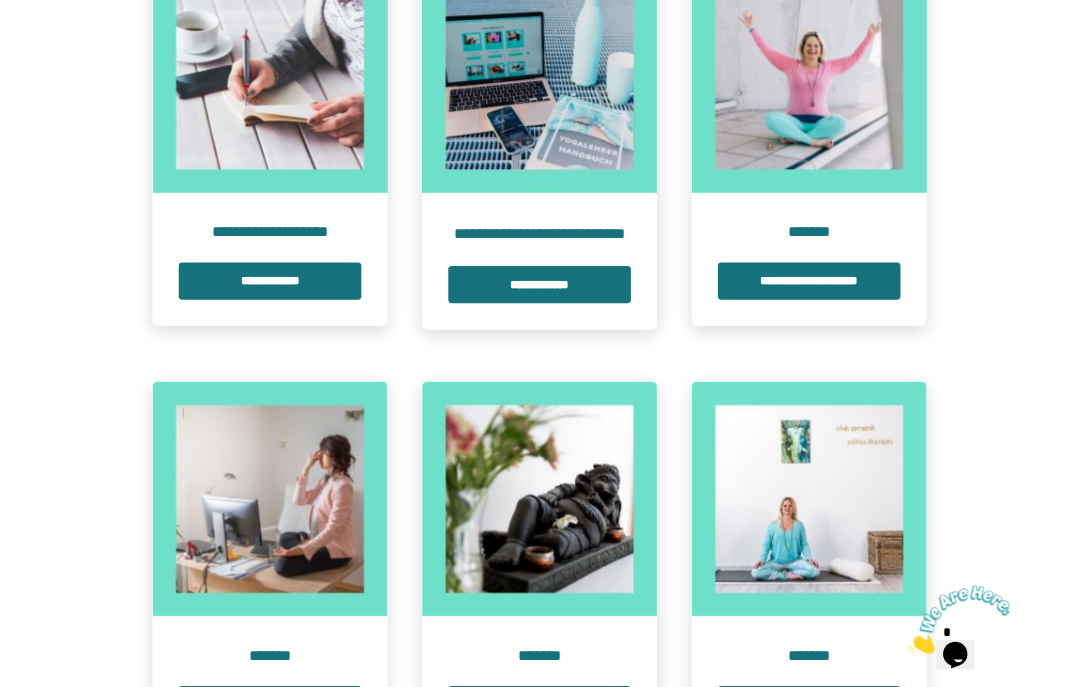 scroll, scrollTop: 0, scrollLeft: 0, axis: both 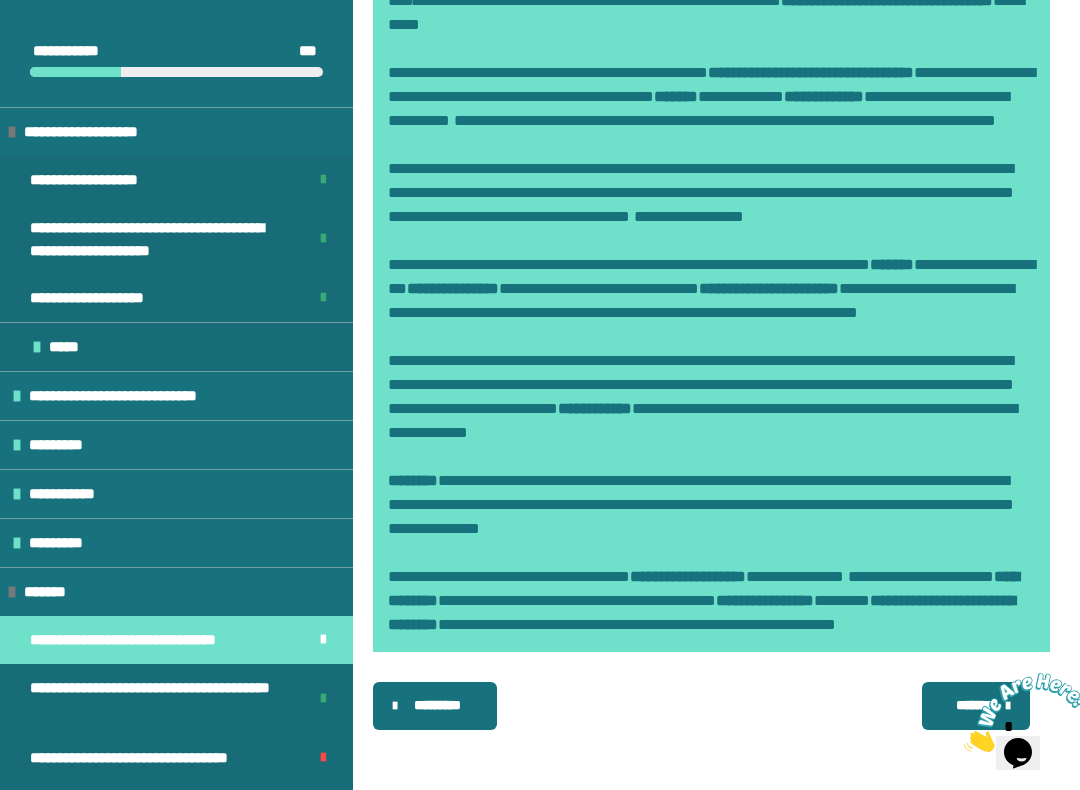 click on "*******" at bounding box center [974, 705] 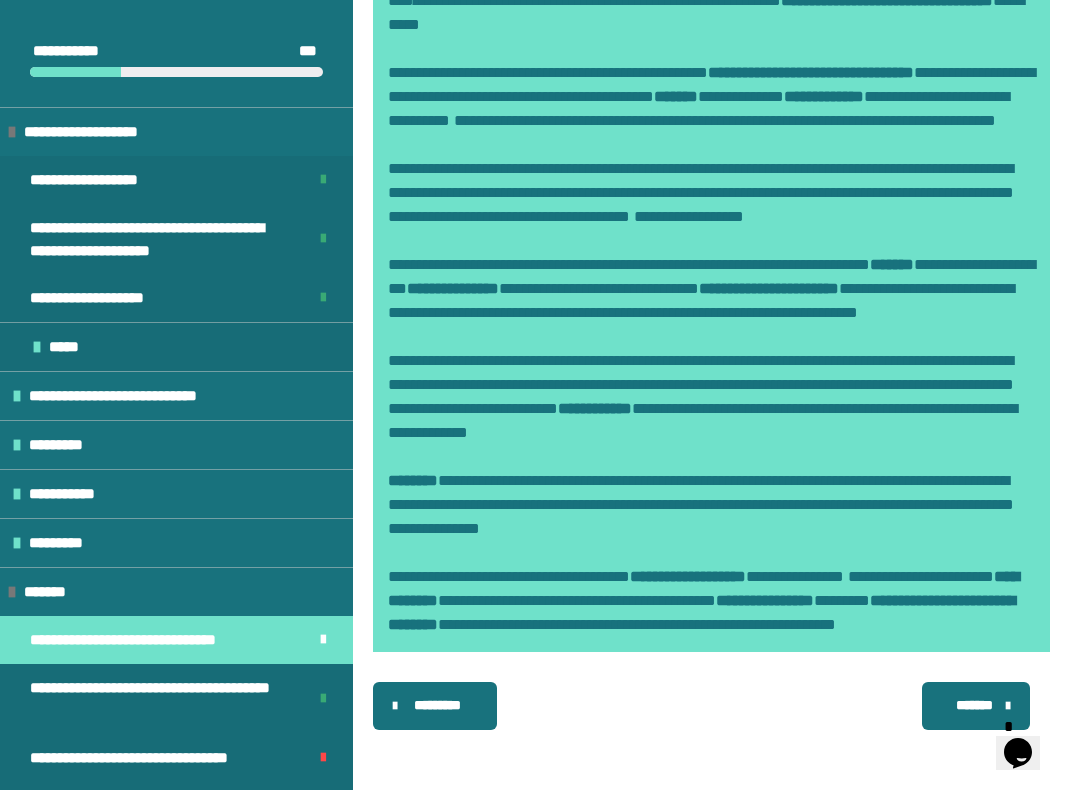click on "*******" at bounding box center (974, 705) 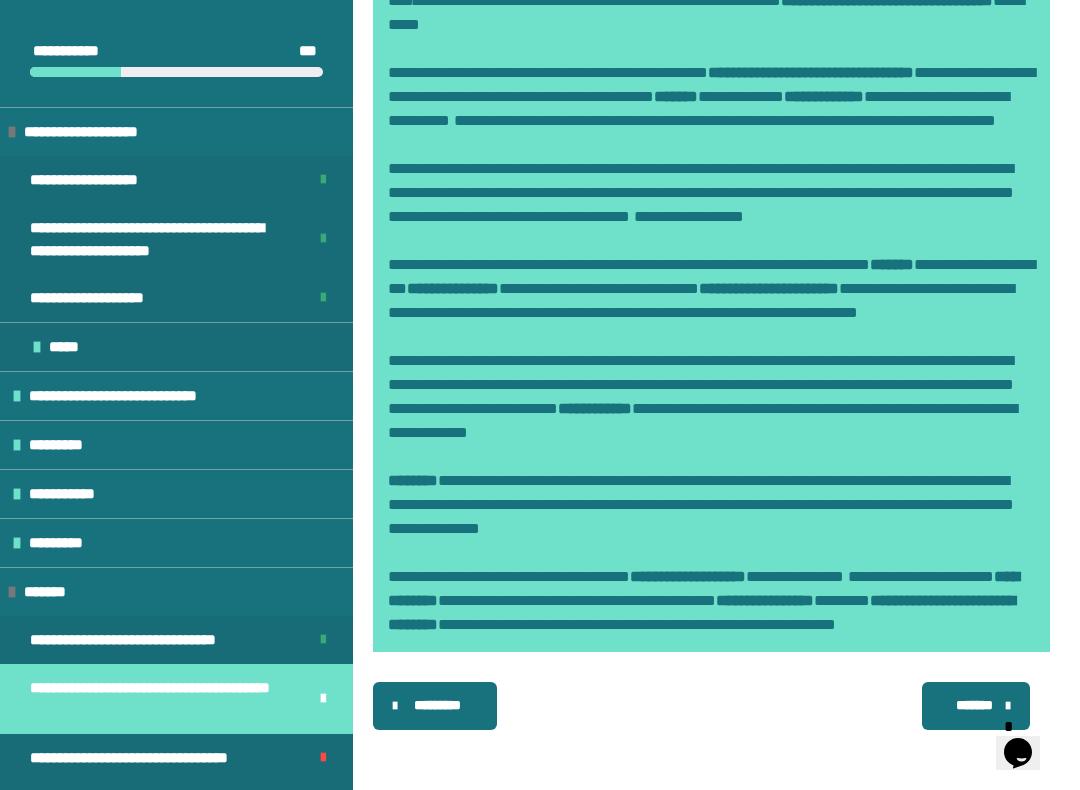 click on "*******" at bounding box center (974, 705) 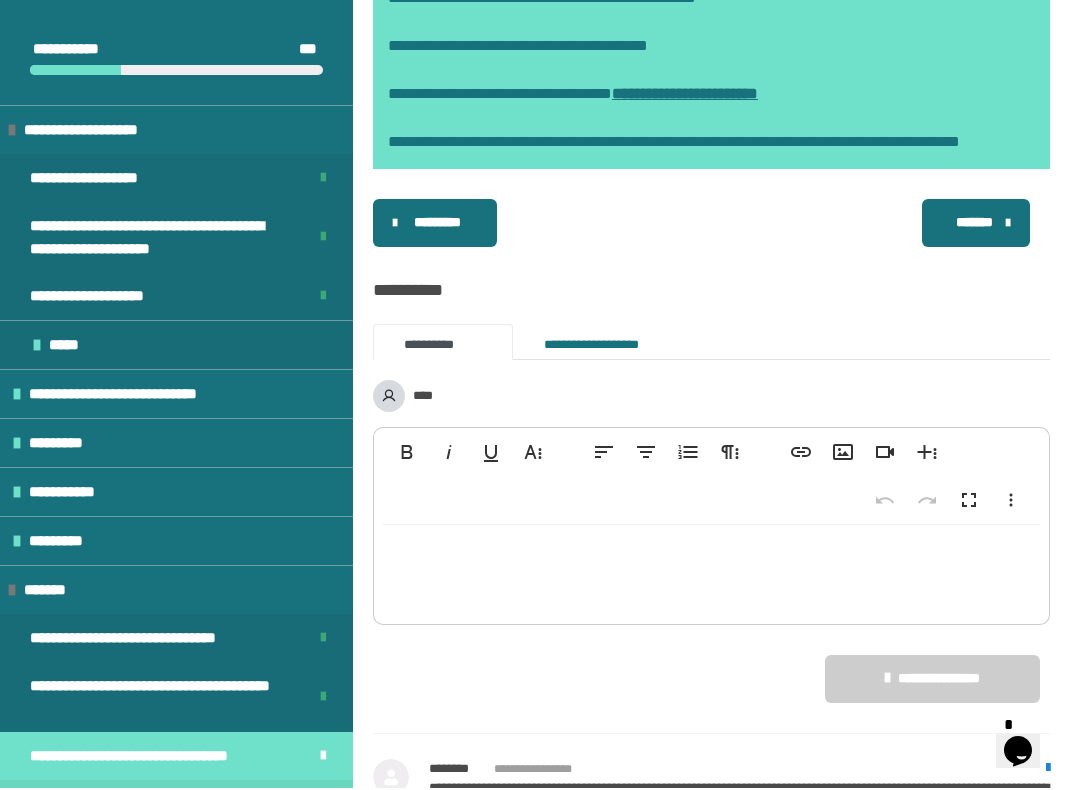 scroll, scrollTop: 969, scrollLeft: 0, axis: vertical 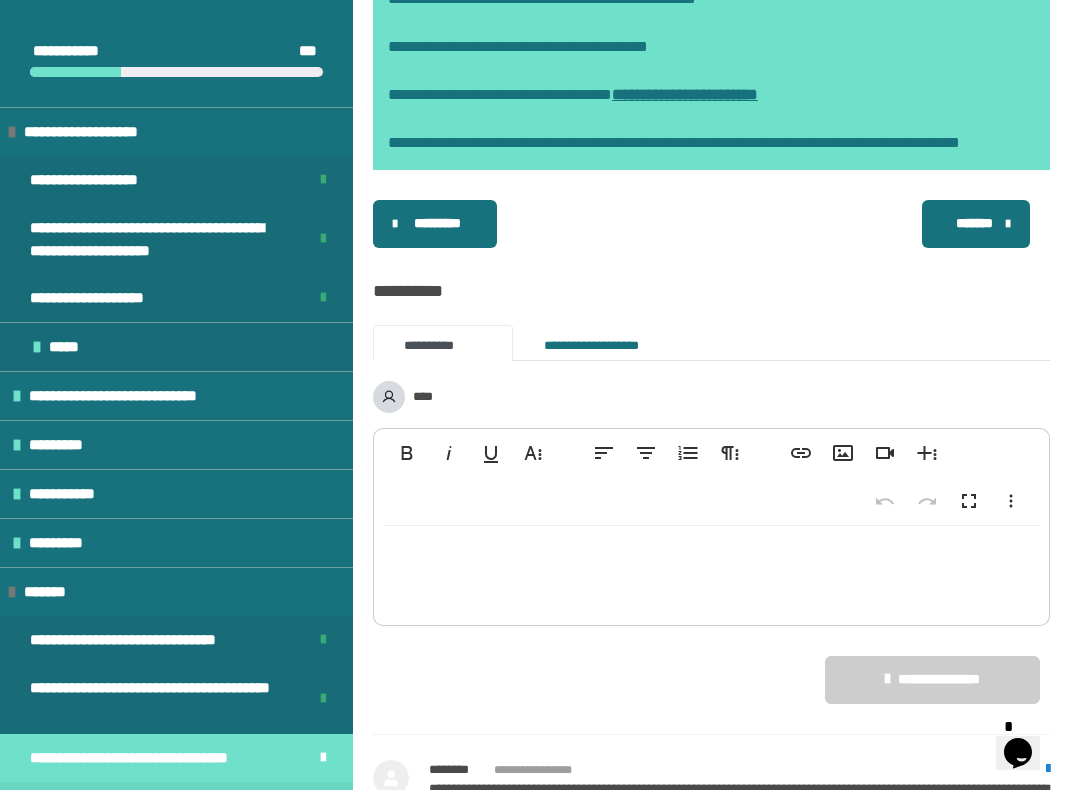 click on "*******" at bounding box center [974, 223] 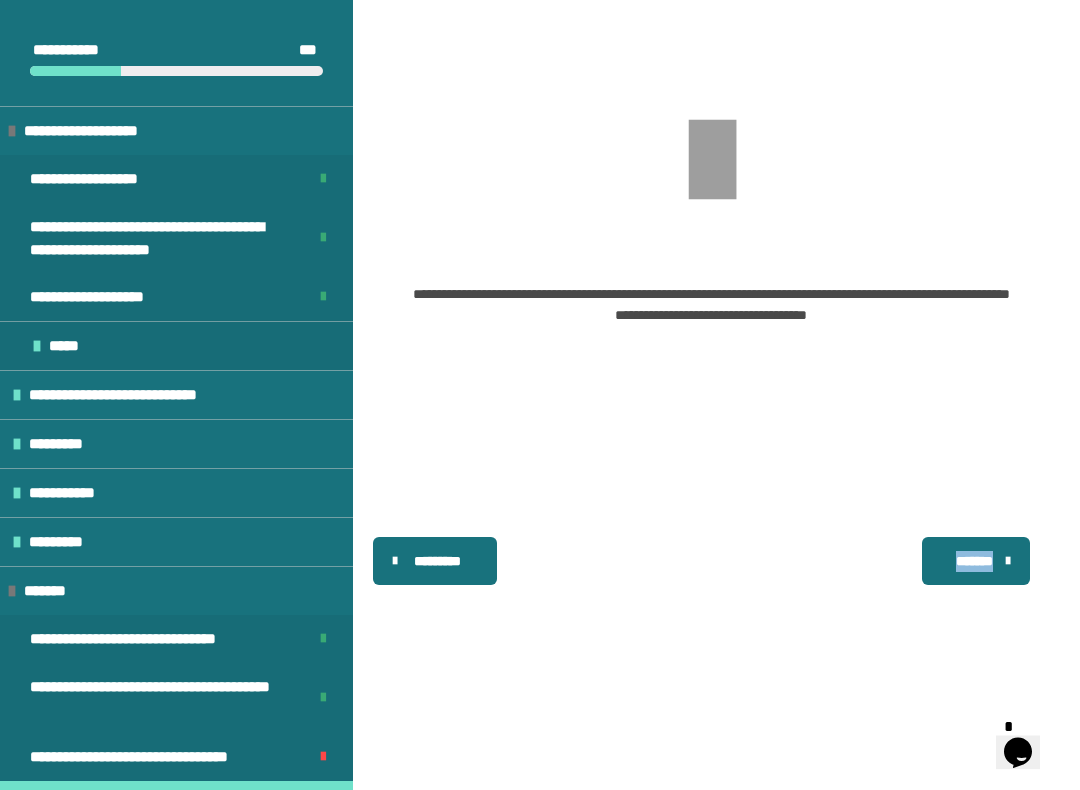 scroll, scrollTop: 431, scrollLeft: 0, axis: vertical 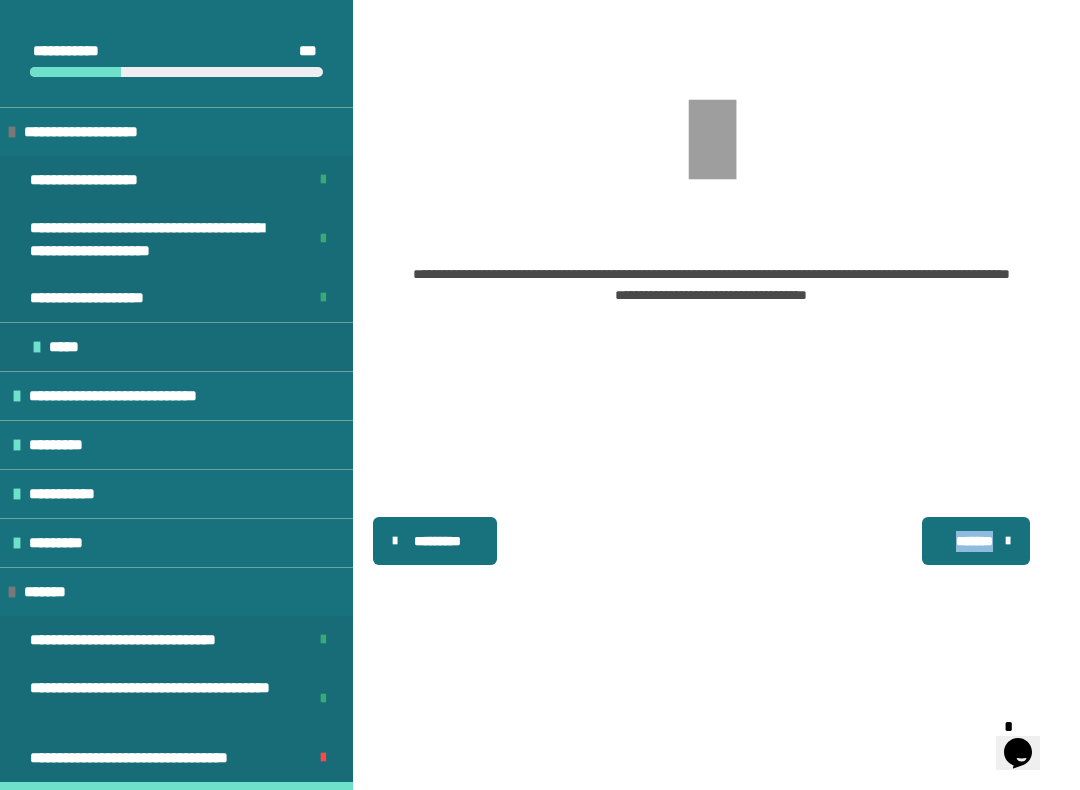 click on "**********" at bounding box center [147, 758] 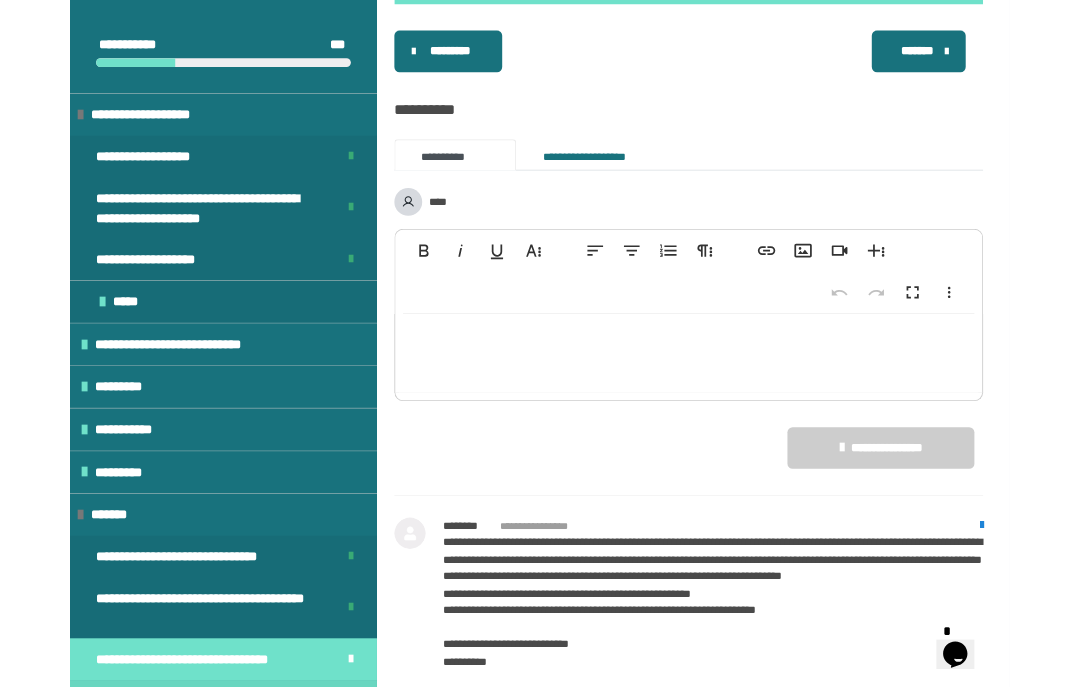 scroll, scrollTop: 1125, scrollLeft: 0, axis: vertical 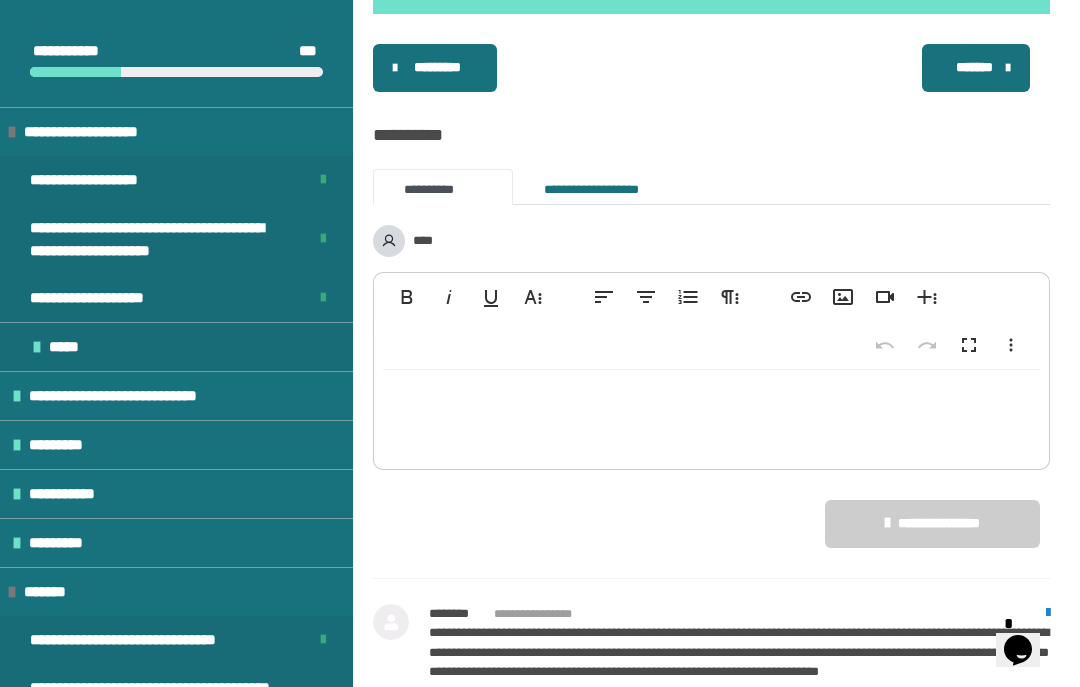 click on "*******" at bounding box center (976, 68) 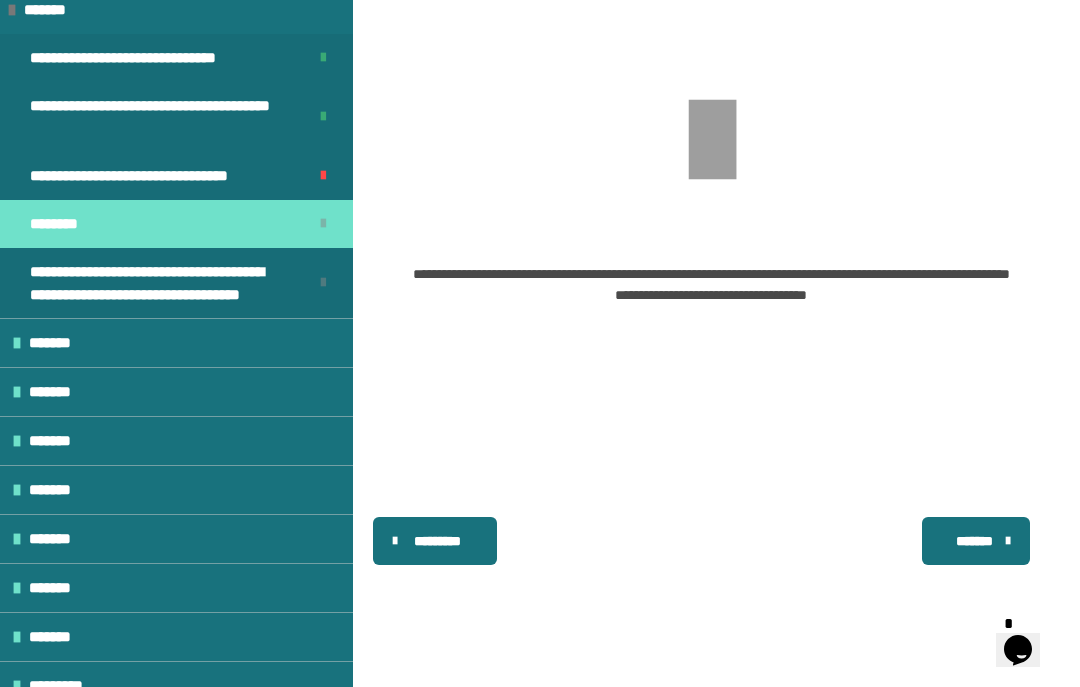 scroll, scrollTop: 598, scrollLeft: 0, axis: vertical 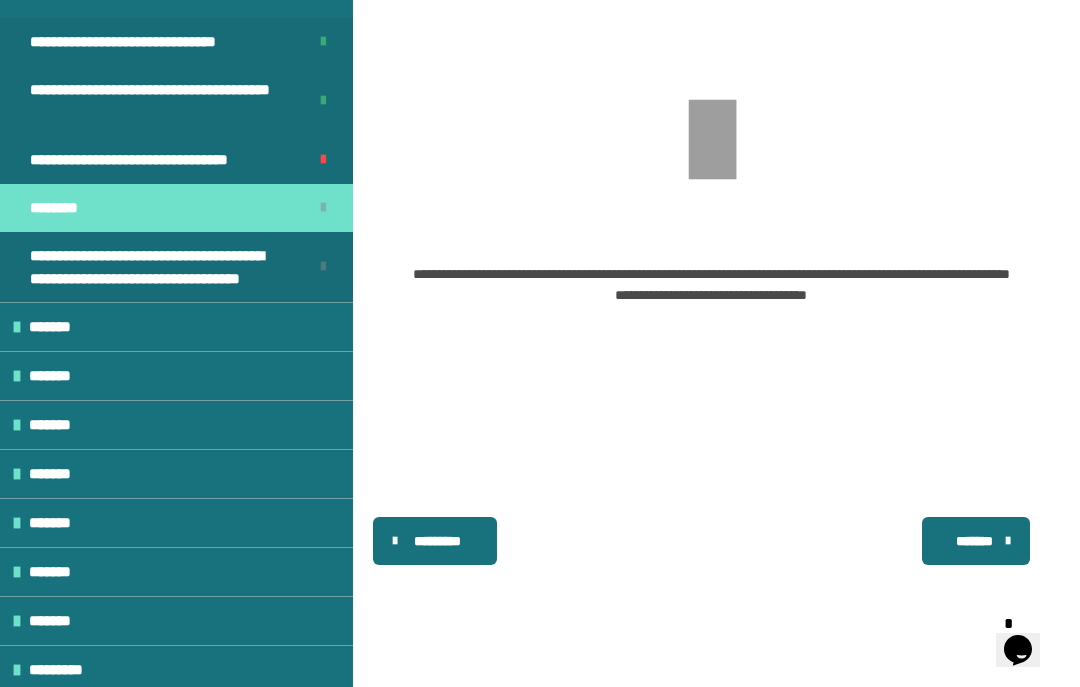 click on "**********" at bounding box center [147, 160] 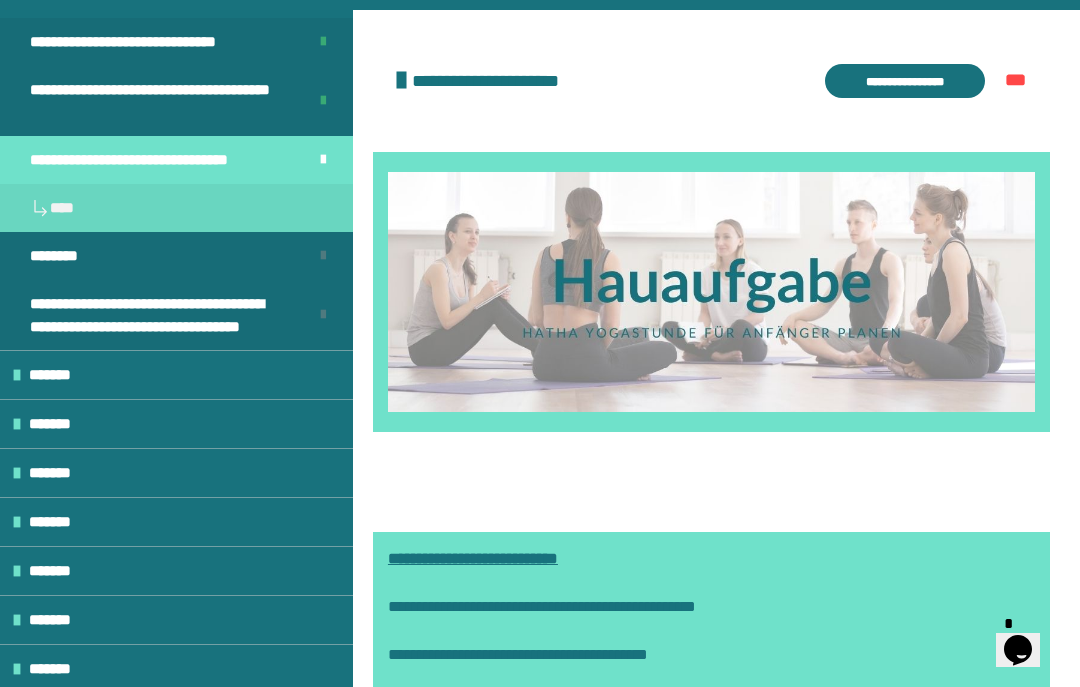 click on "**********" at bounding box center [905, 81] 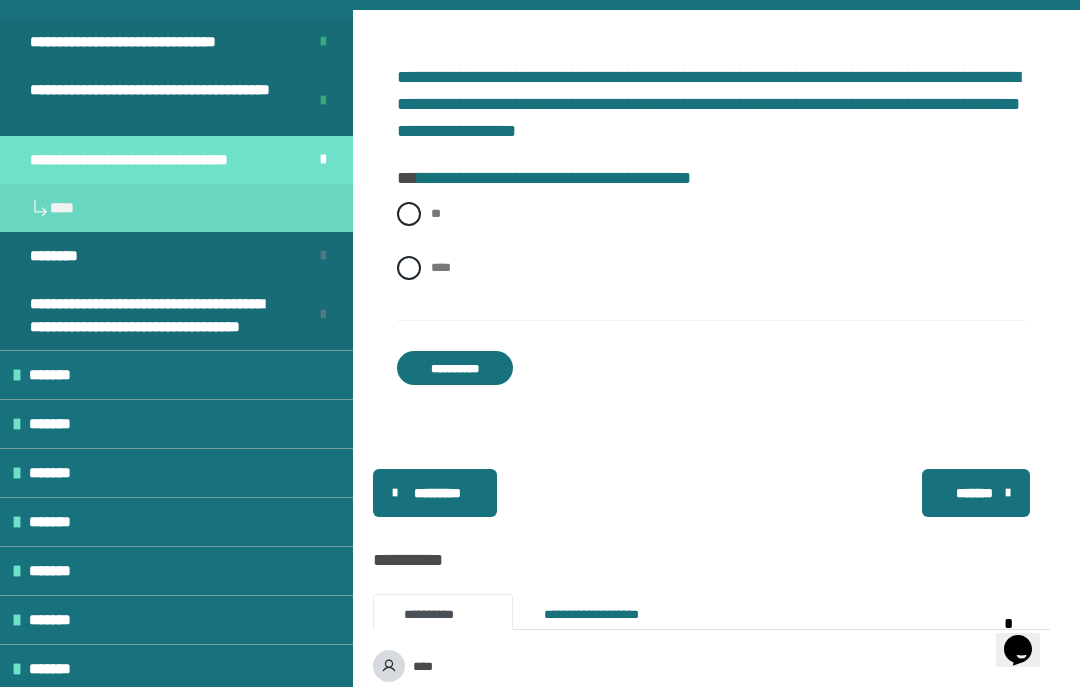 click on "** ****" at bounding box center [711, 256] 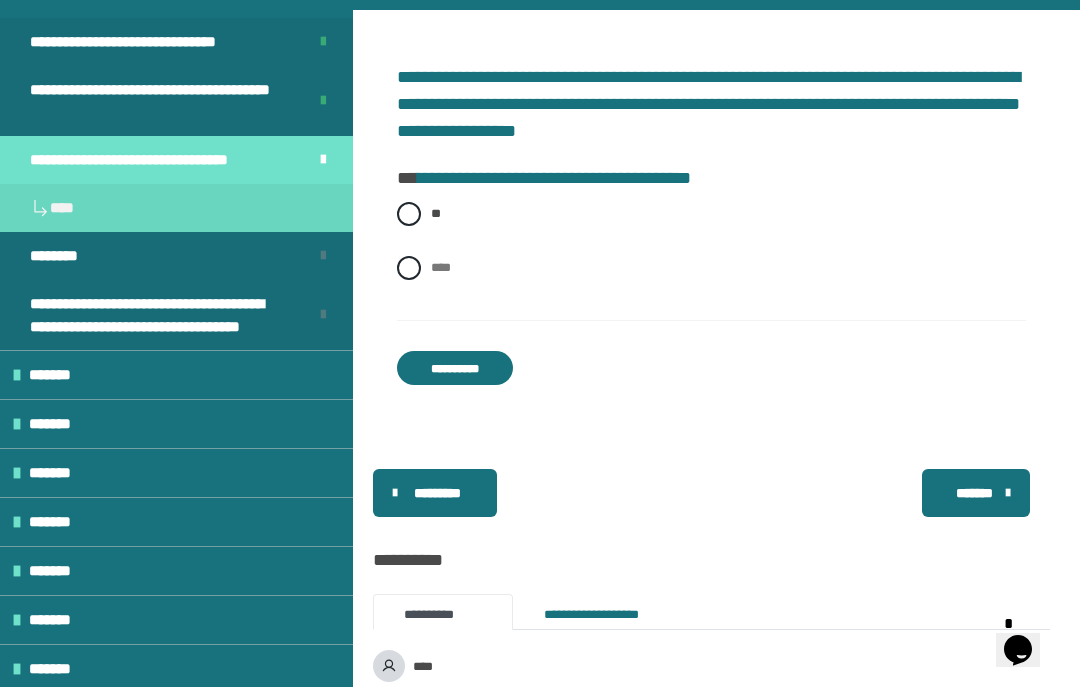 click on "*******" at bounding box center [974, 493] 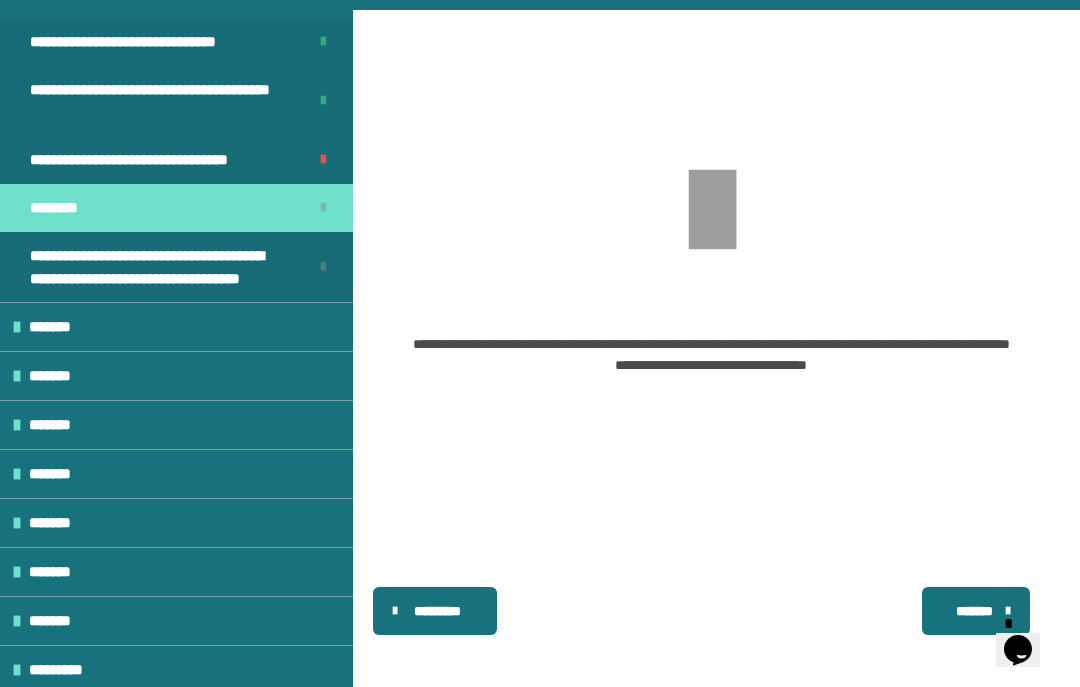 click on "**********" at bounding box center (711, 365) 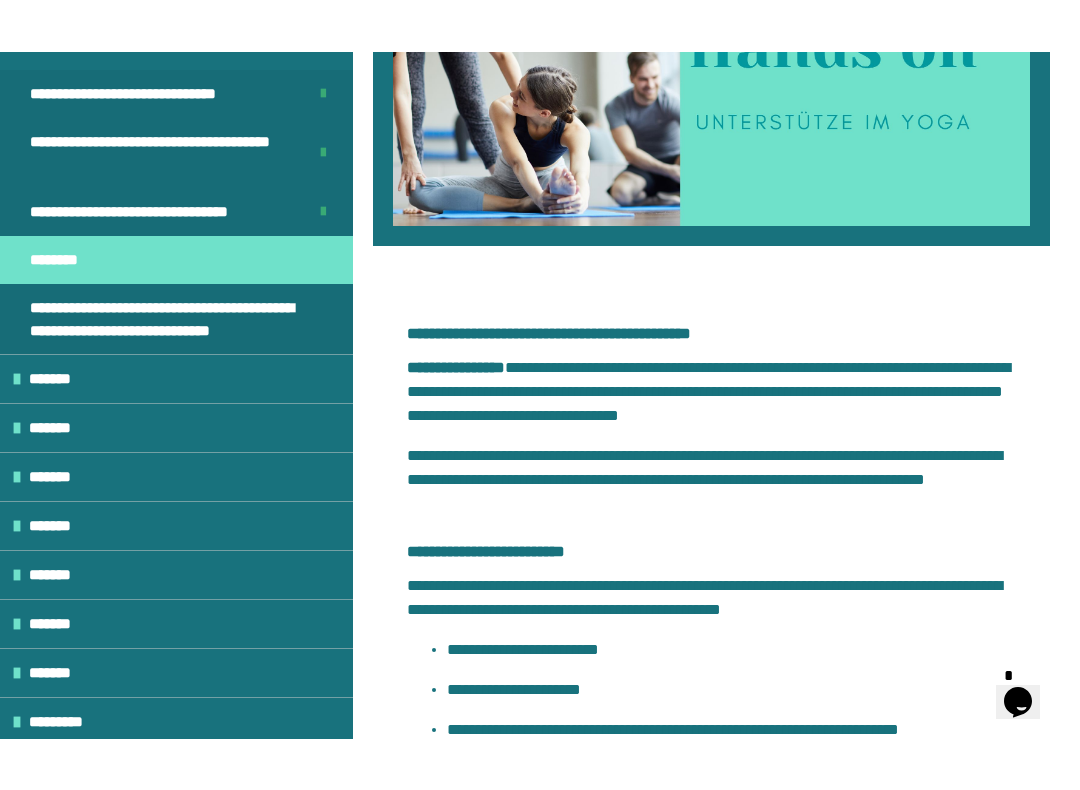 scroll, scrollTop: 560, scrollLeft: 0, axis: vertical 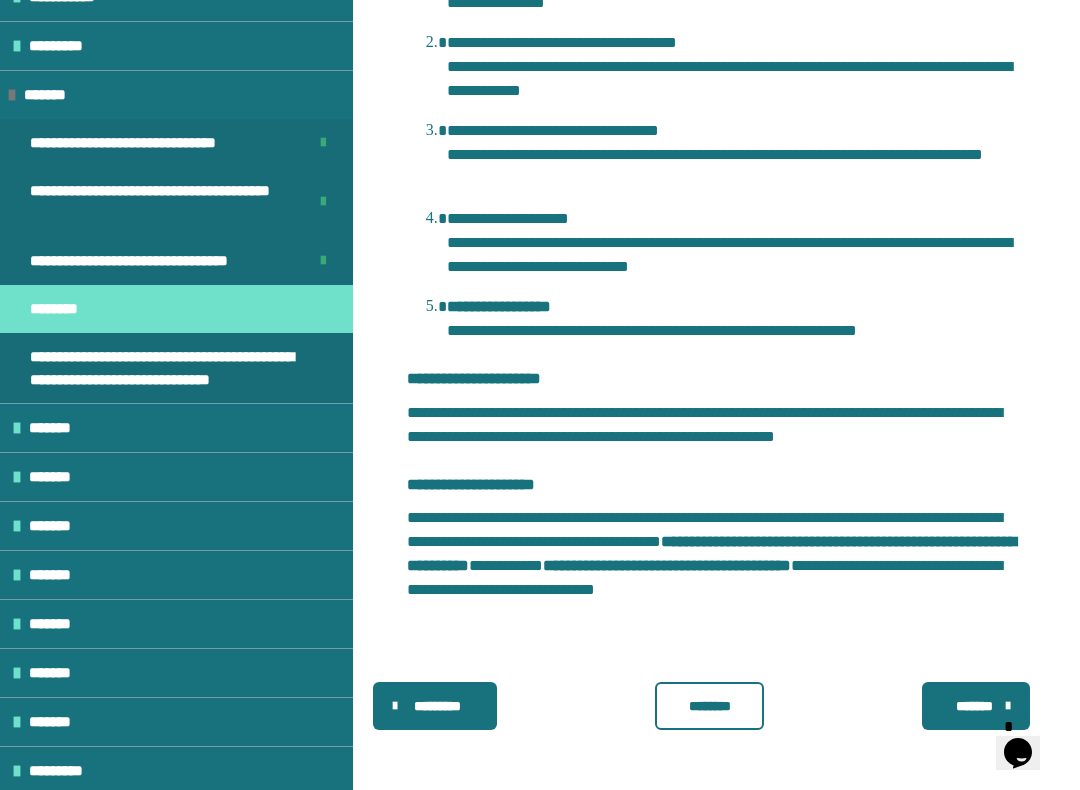click on "********" at bounding box center [710, 706] 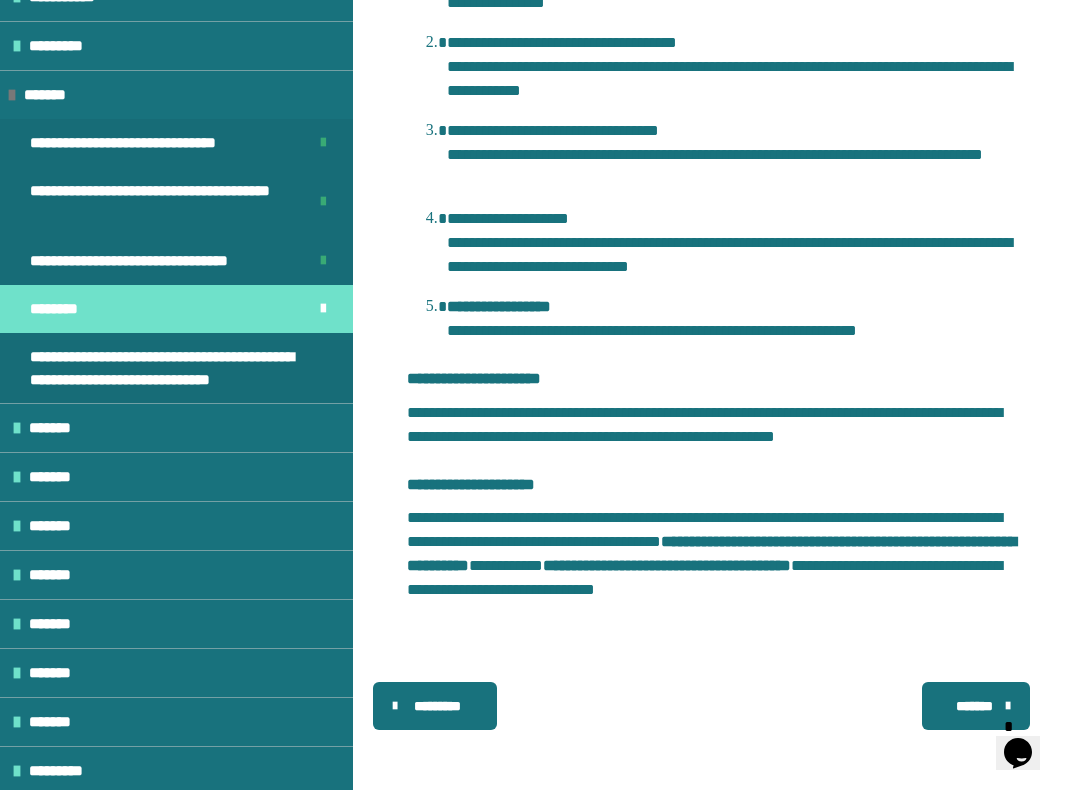 click on "*******" at bounding box center [976, 706] 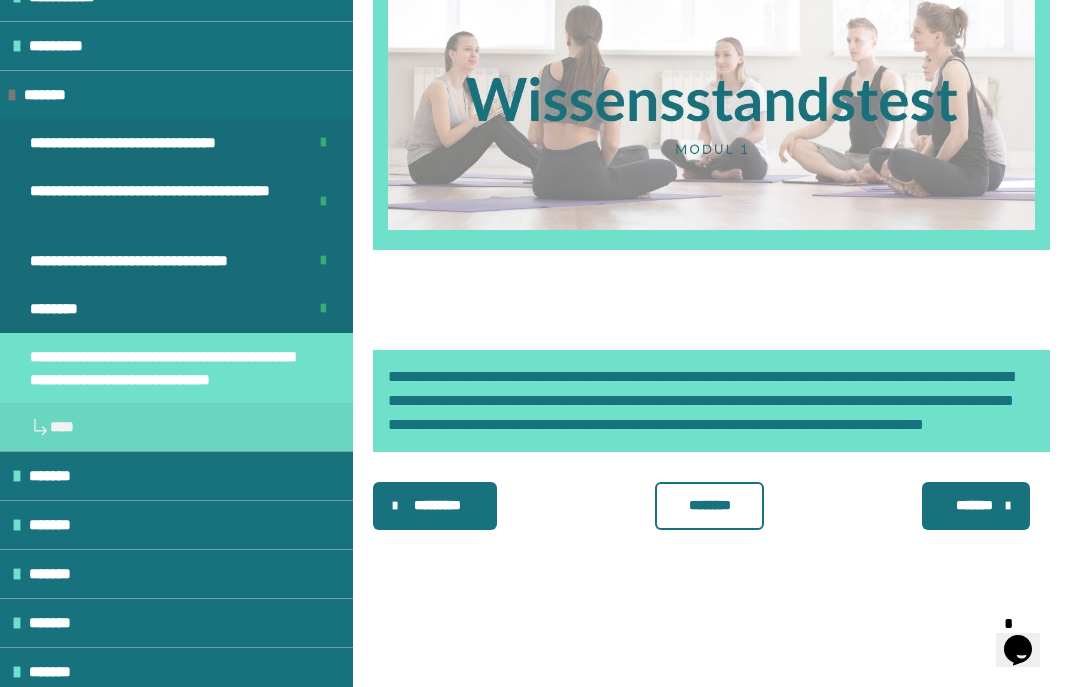 scroll, scrollTop: 431, scrollLeft: 0, axis: vertical 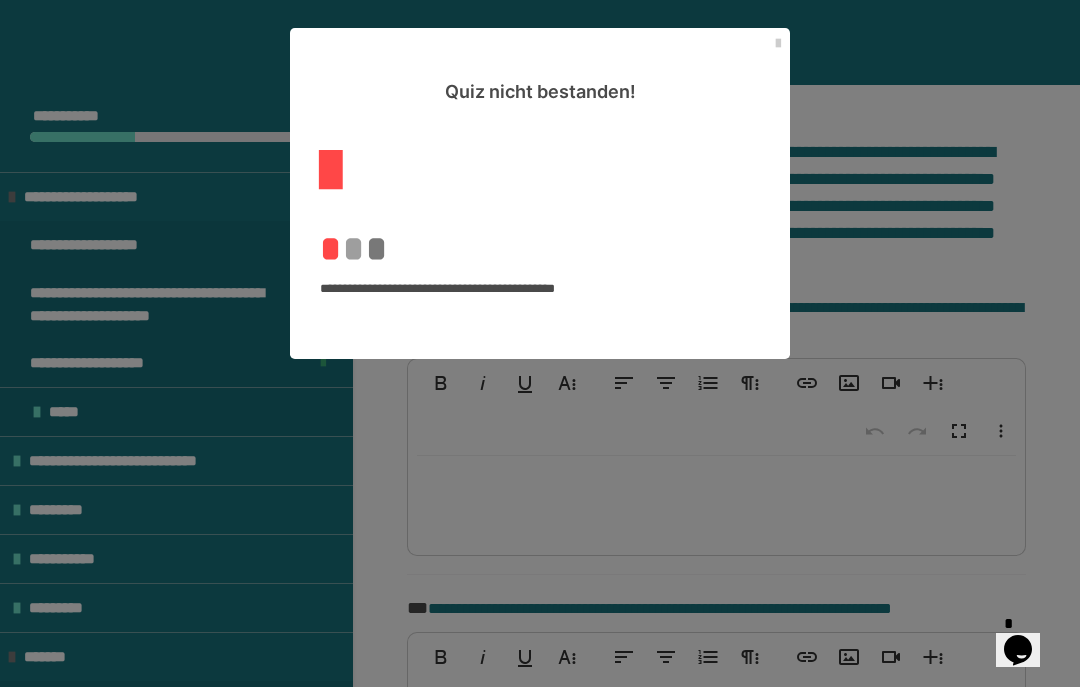 click on "Quiz nicht bestanden!" at bounding box center (540, 66) 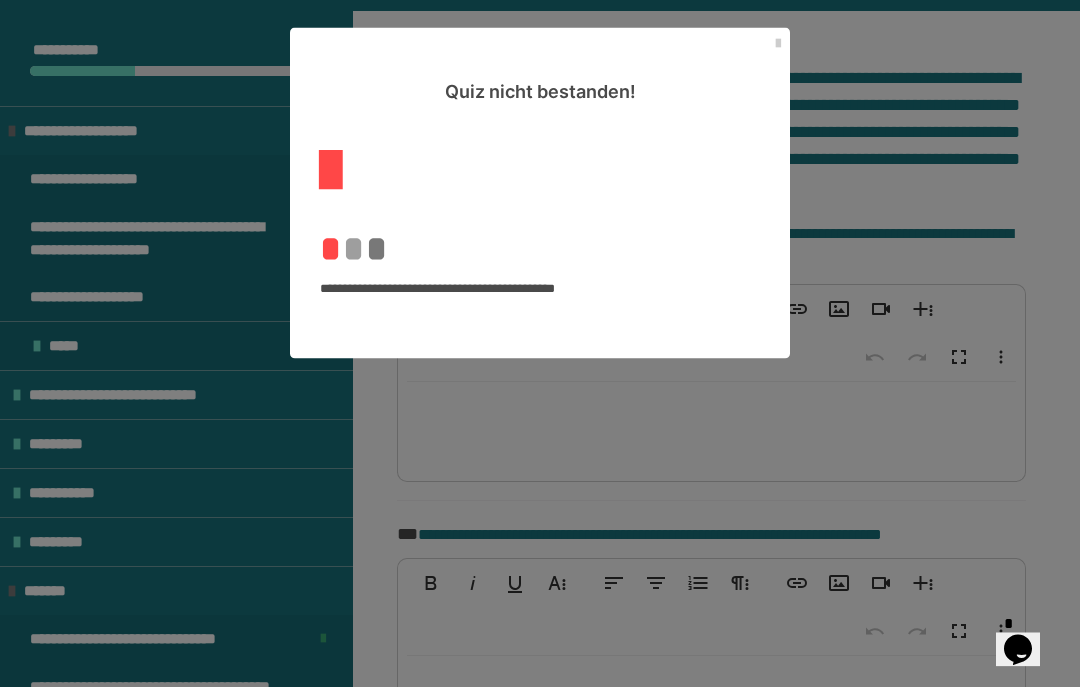 scroll, scrollTop: 355, scrollLeft: 0, axis: vertical 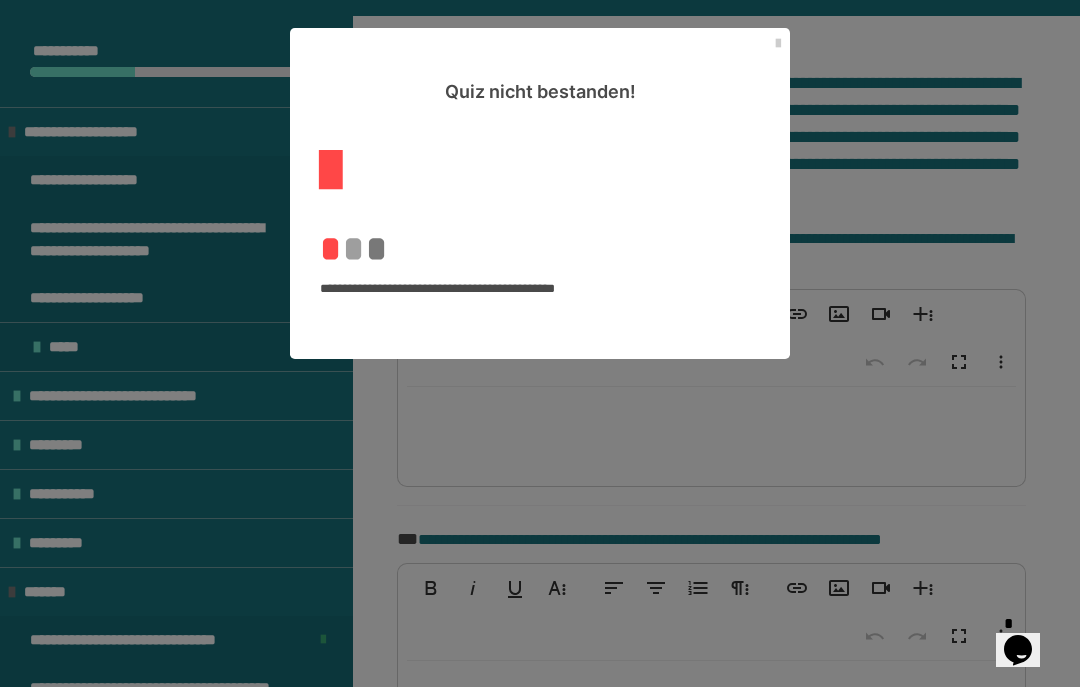 click on "**********" at bounding box center [540, 217] 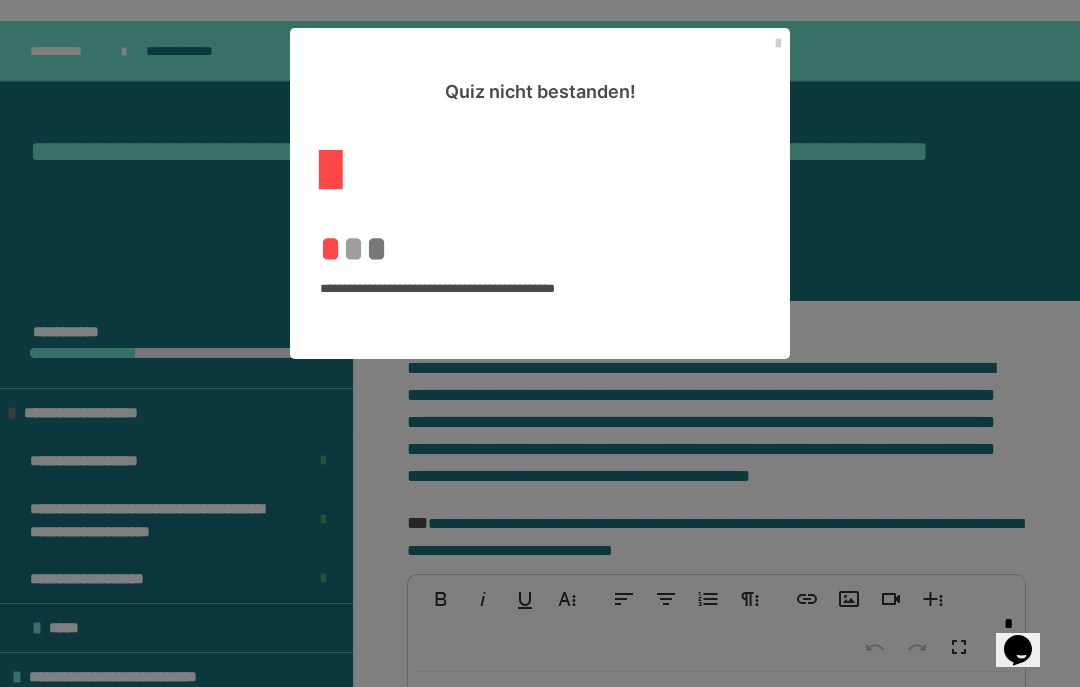 scroll, scrollTop: 57, scrollLeft: 0, axis: vertical 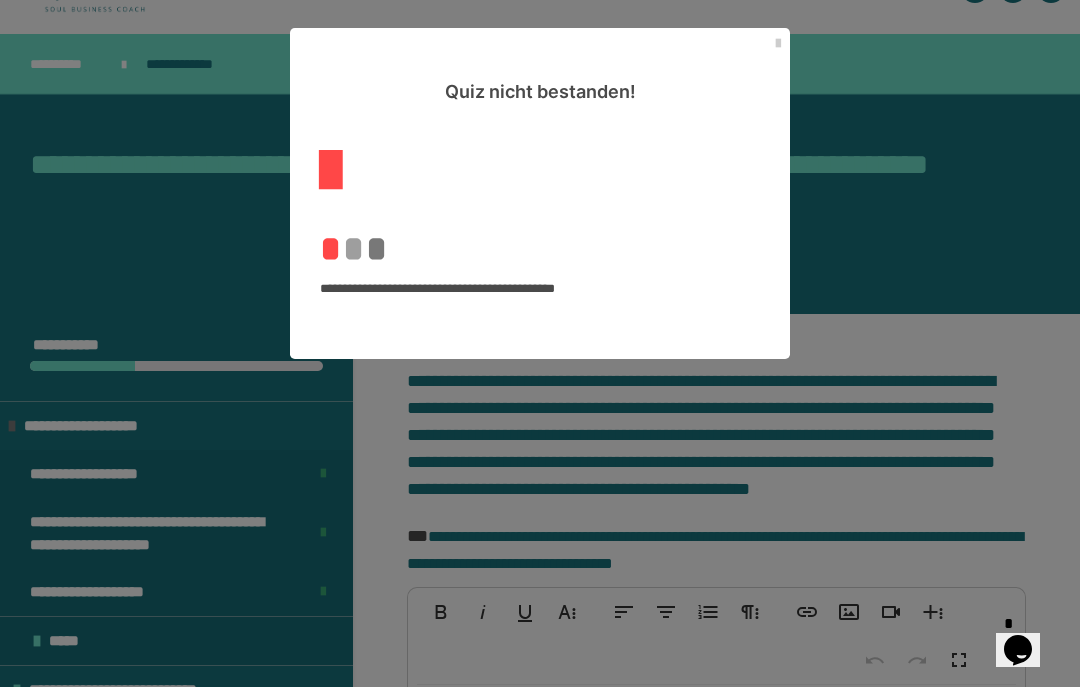 click on "**********" at bounding box center [540, 343] 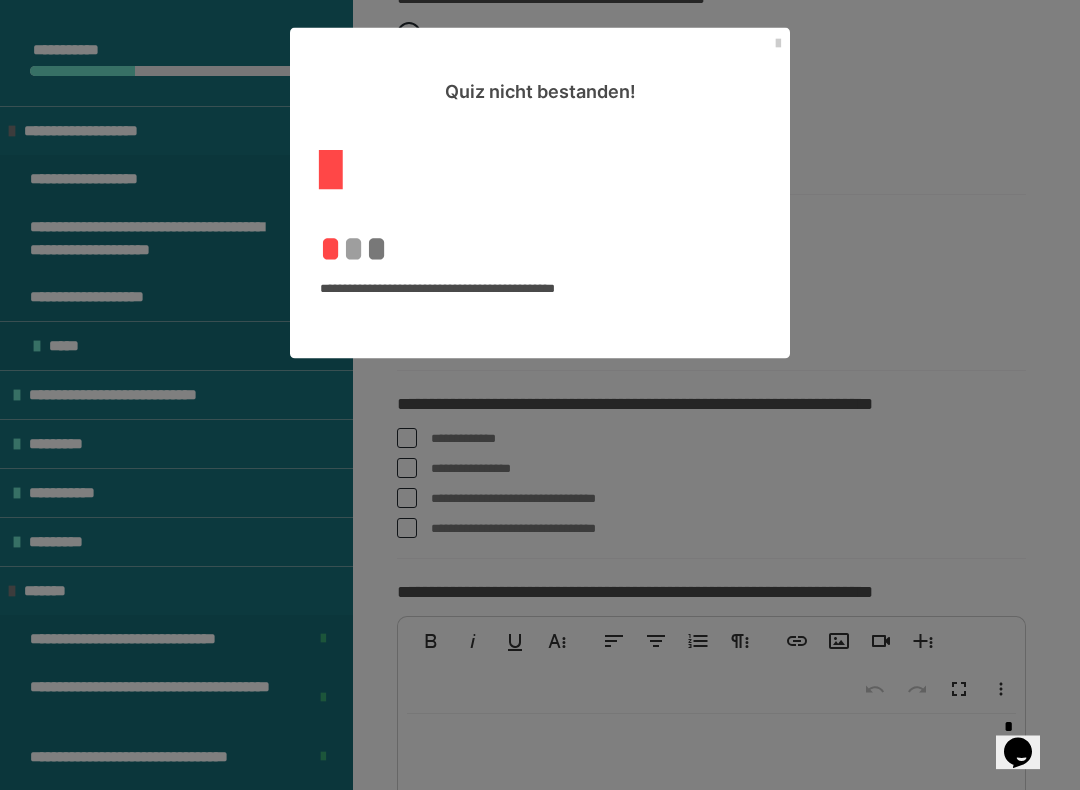 scroll, scrollTop: 2663, scrollLeft: 0, axis: vertical 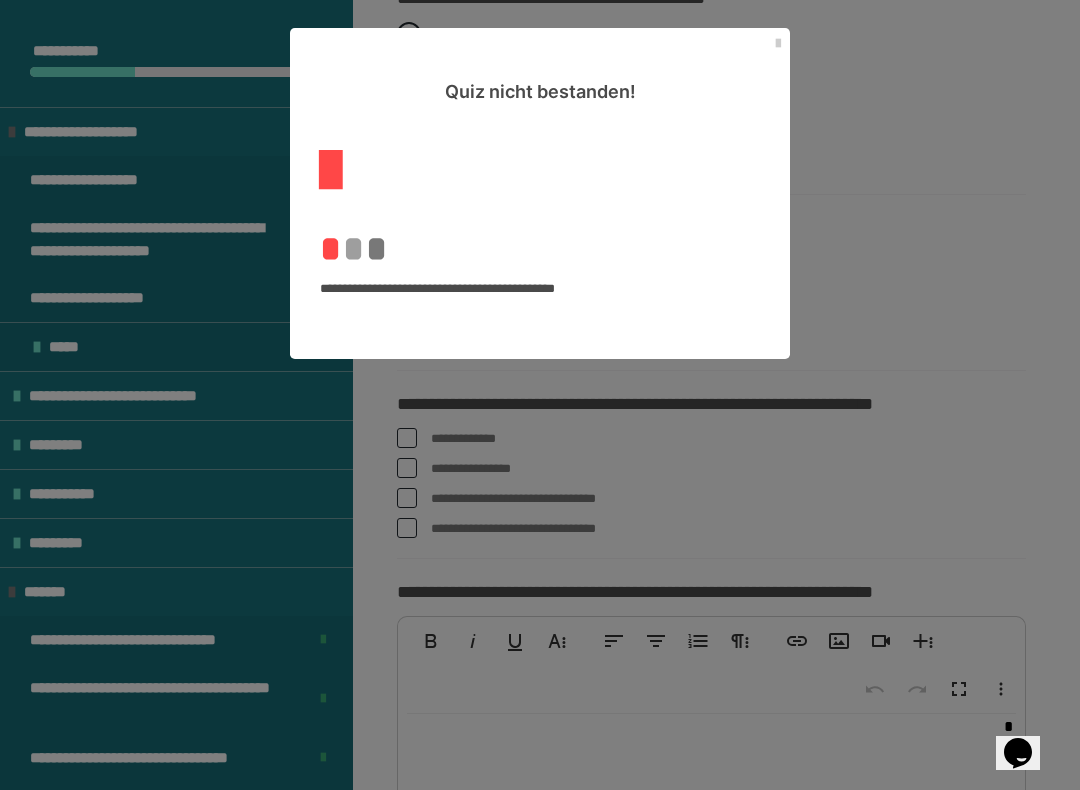 click at bounding box center (778, 44) 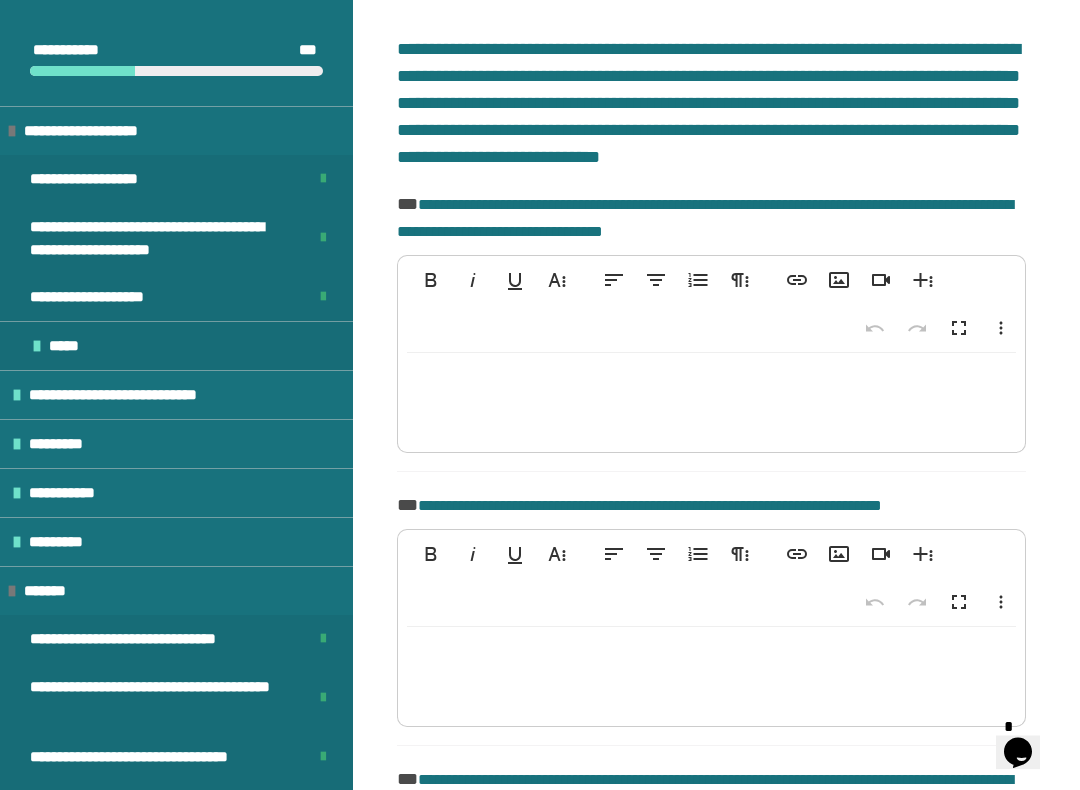 scroll, scrollTop: 390, scrollLeft: 0, axis: vertical 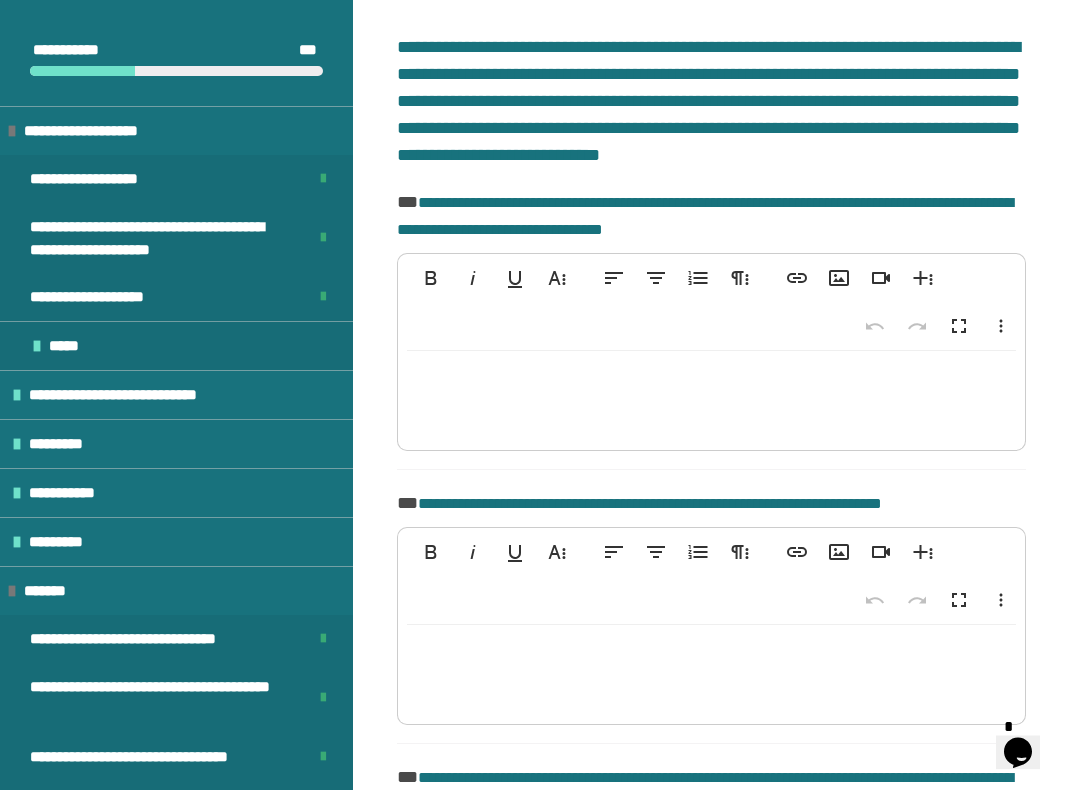 click at bounding box center [711, 397] 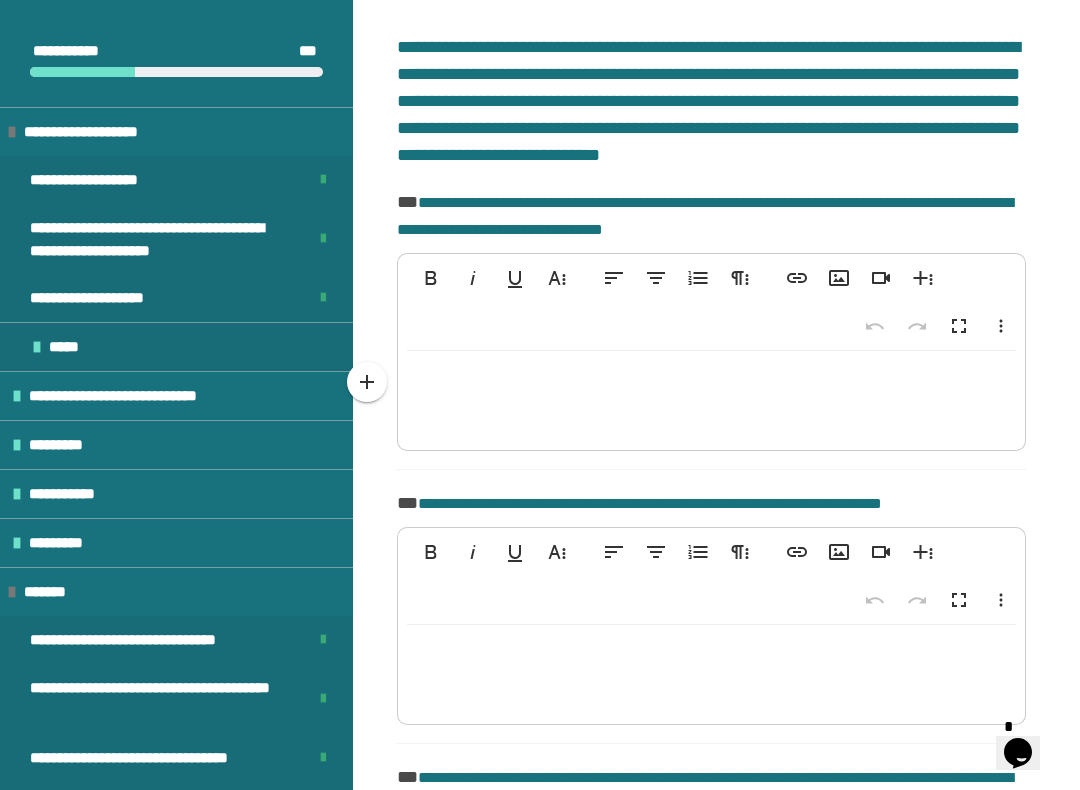 scroll, scrollTop: 390, scrollLeft: 0, axis: vertical 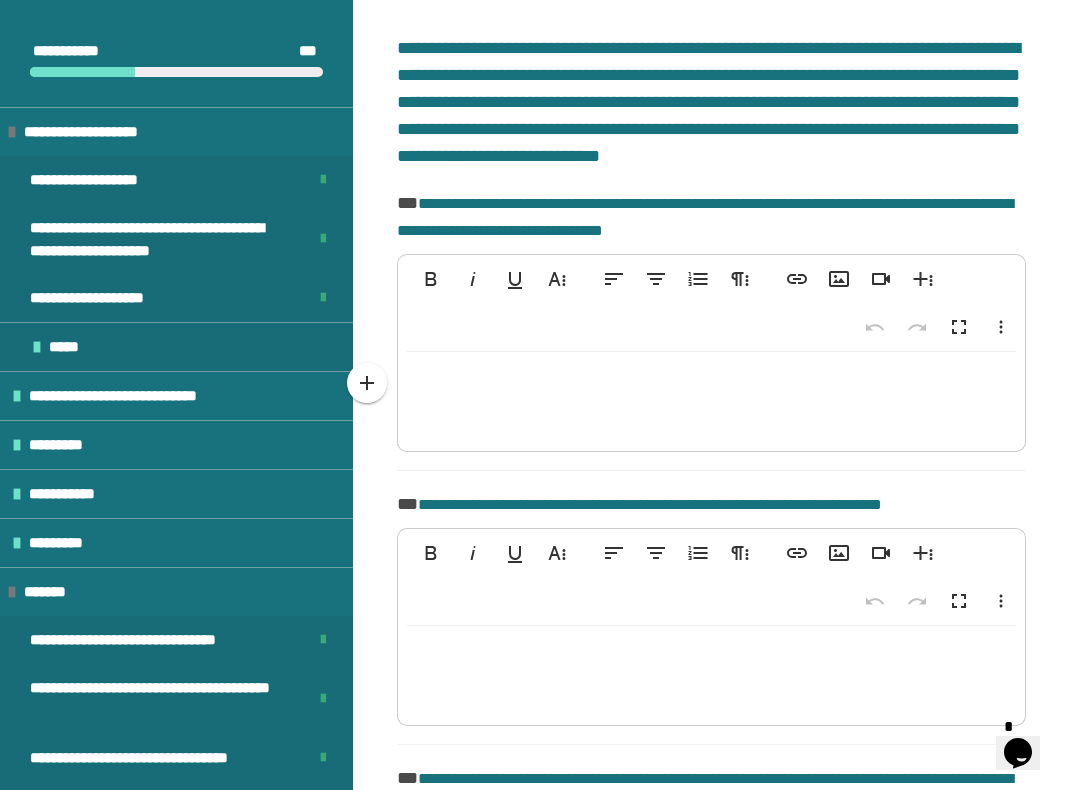type 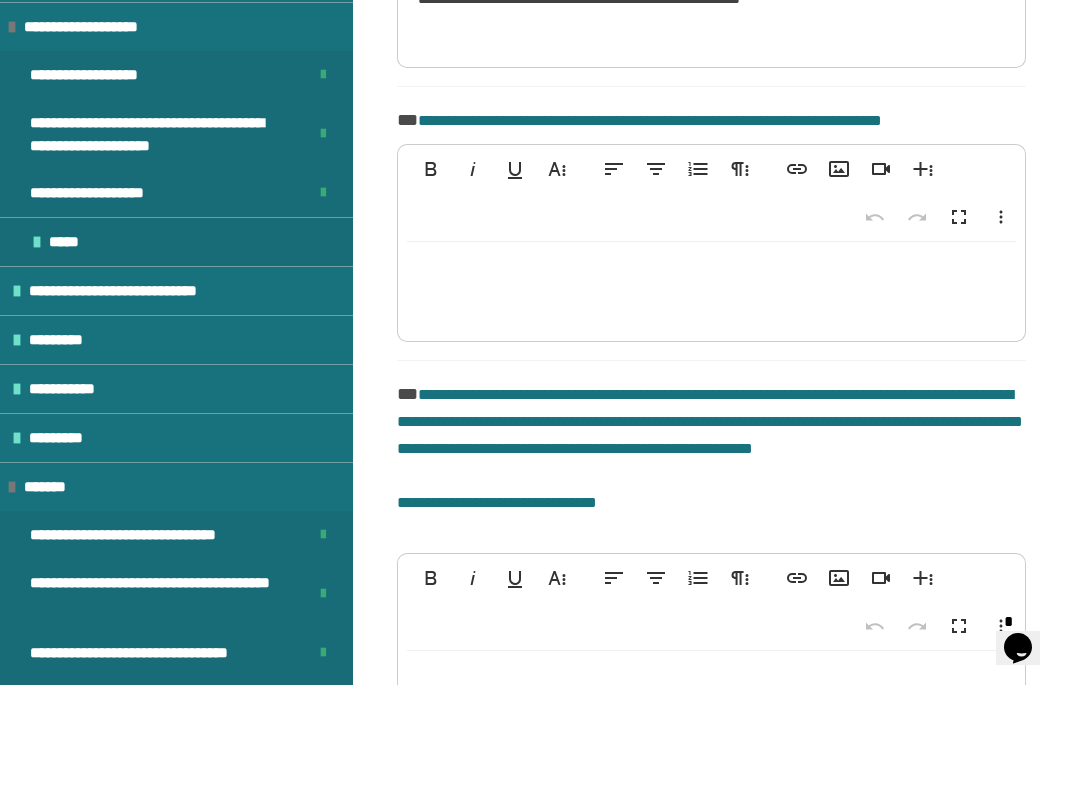 scroll, scrollTop: 673, scrollLeft: 0, axis: vertical 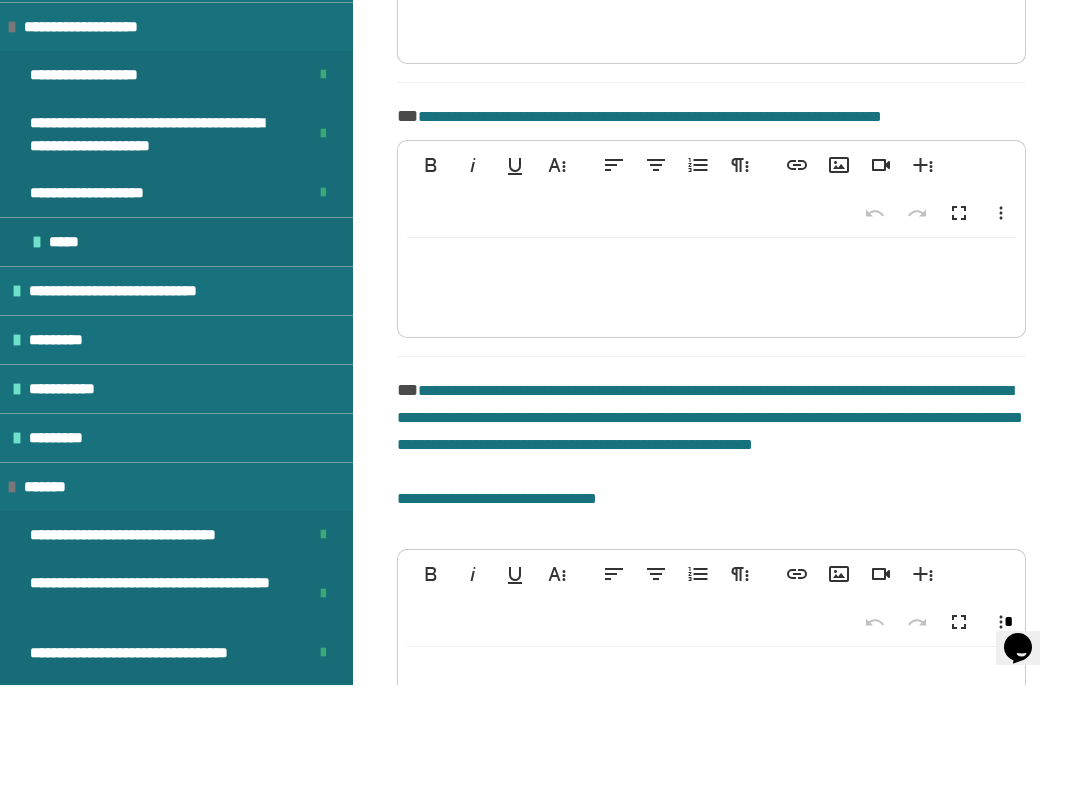 click at bounding box center (711, 388) 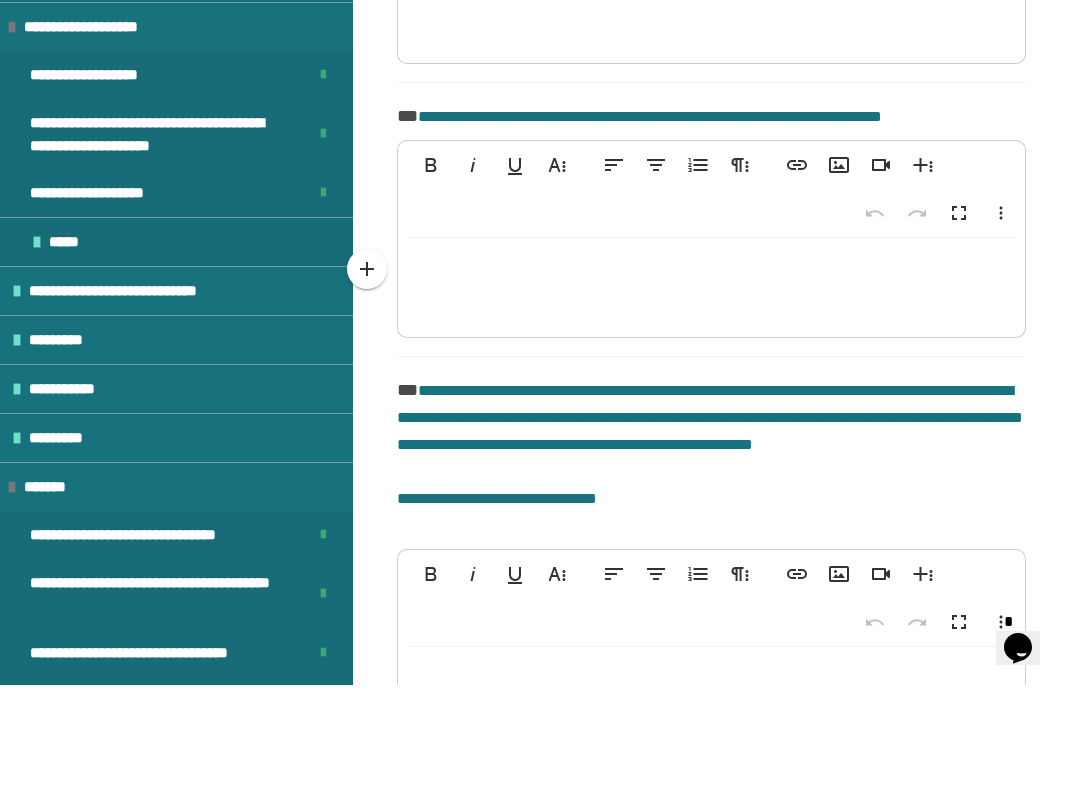 type 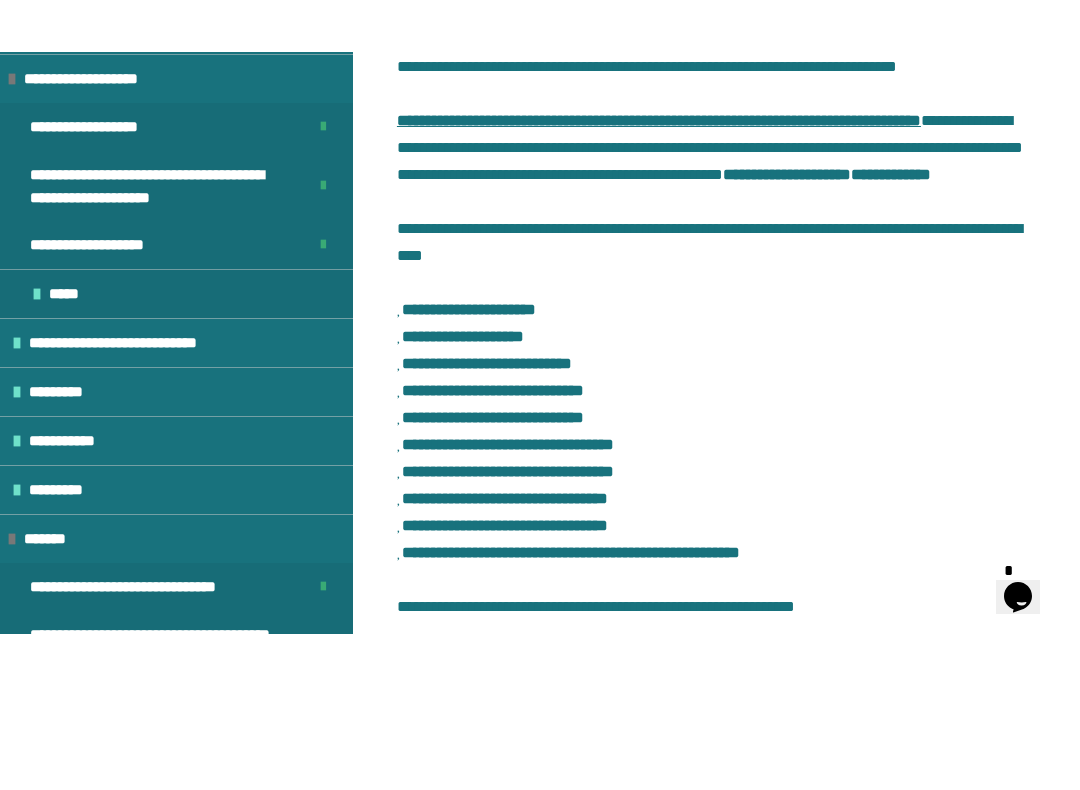 scroll, scrollTop: 1515, scrollLeft: 0, axis: vertical 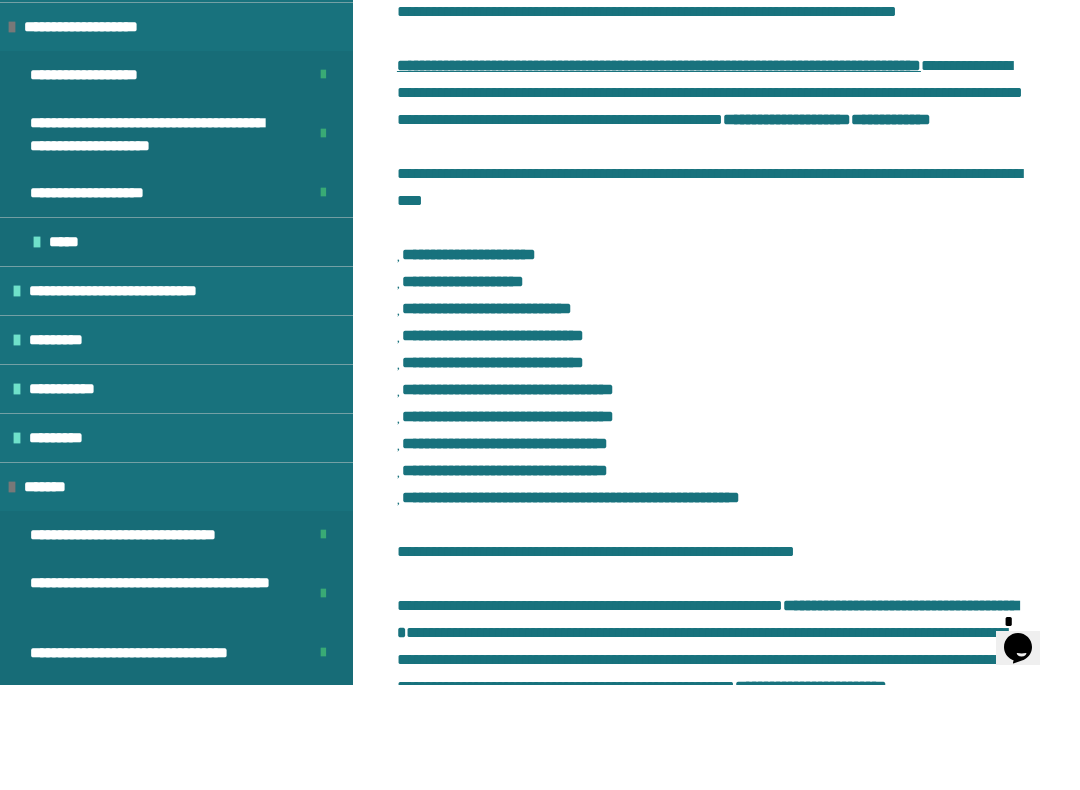 click at bounding box center (399, 360) 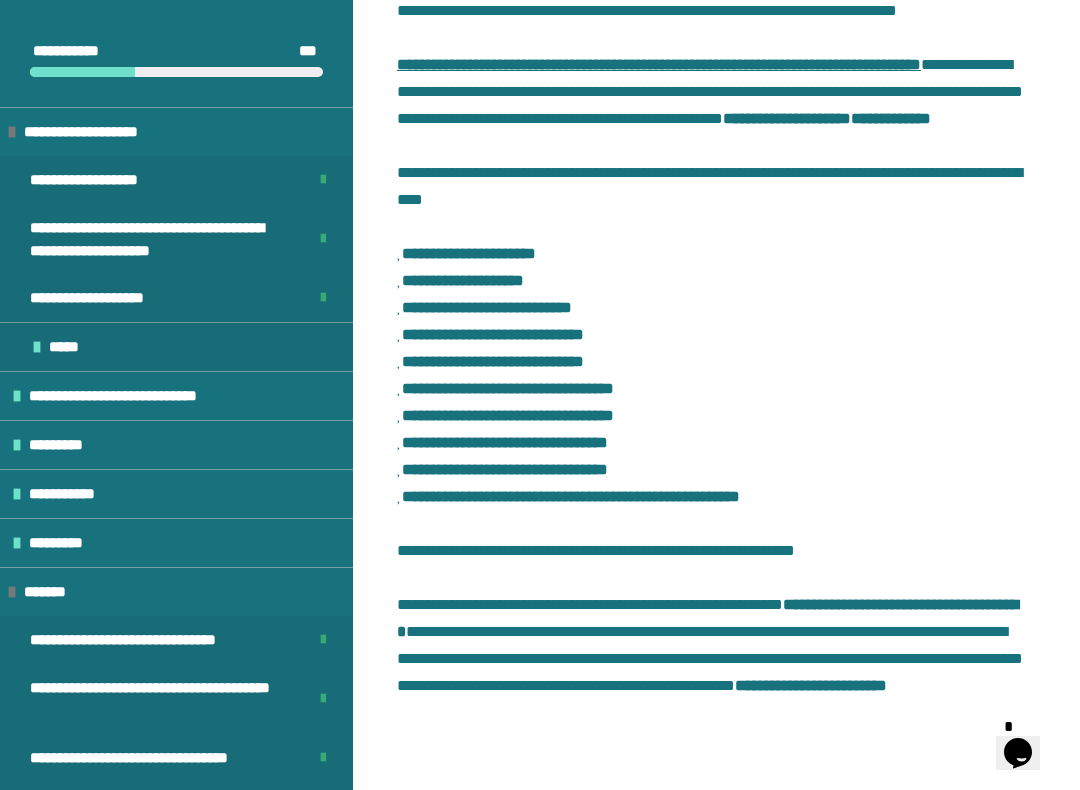 click on "**********" at bounding box center [466, 253] 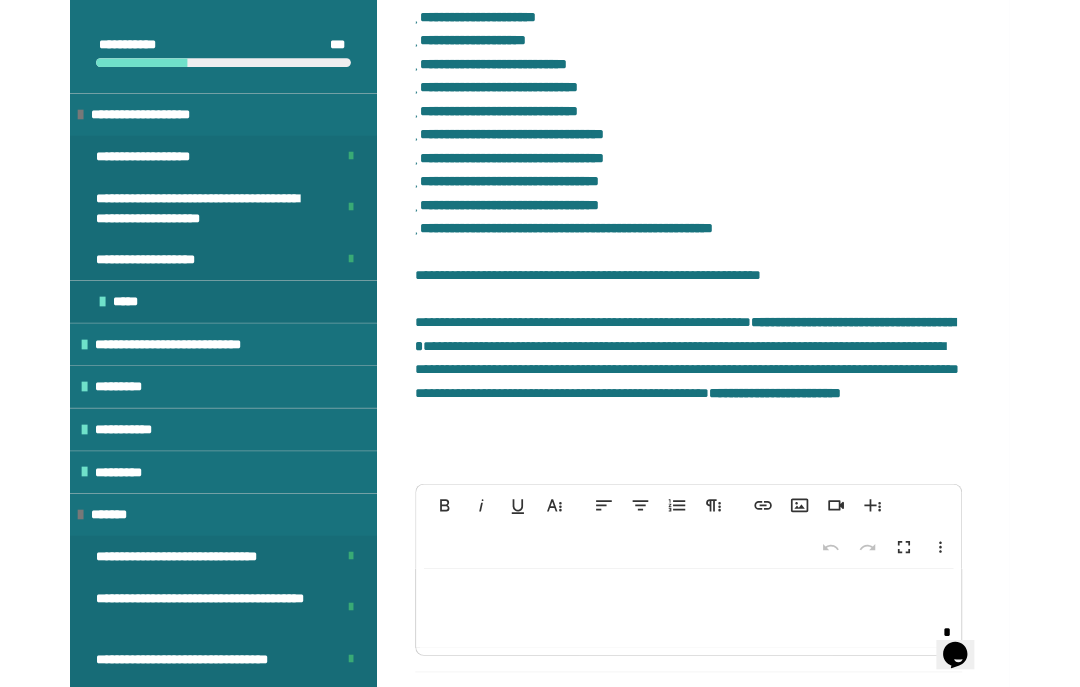 scroll, scrollTop: 1850, scrollLeft: 0, axis: vertical 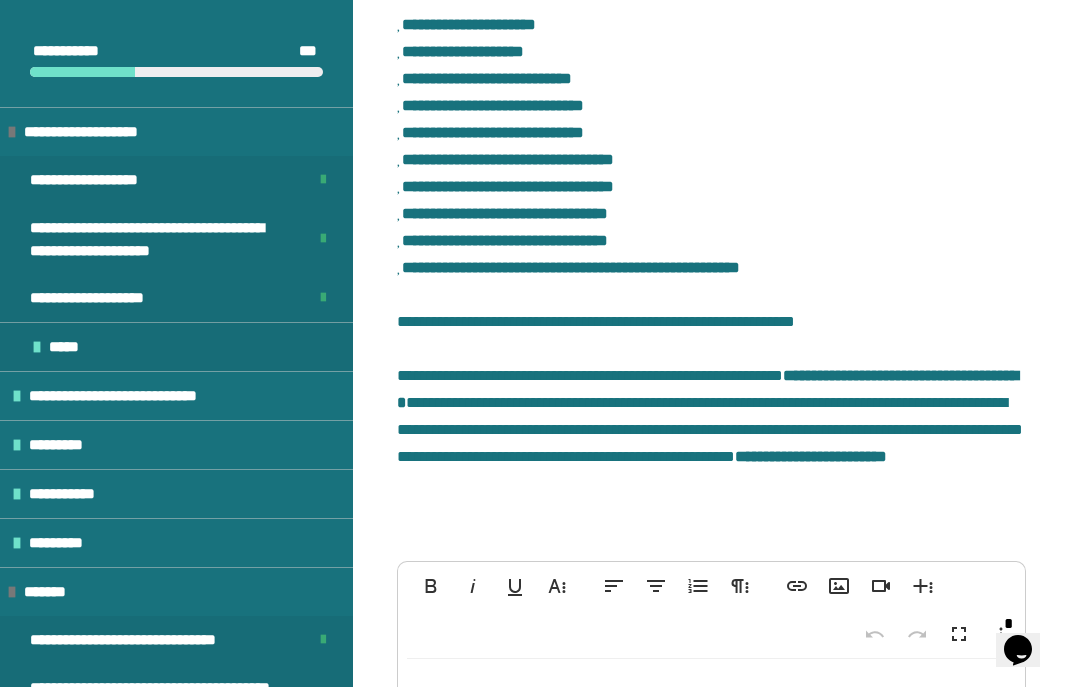 click 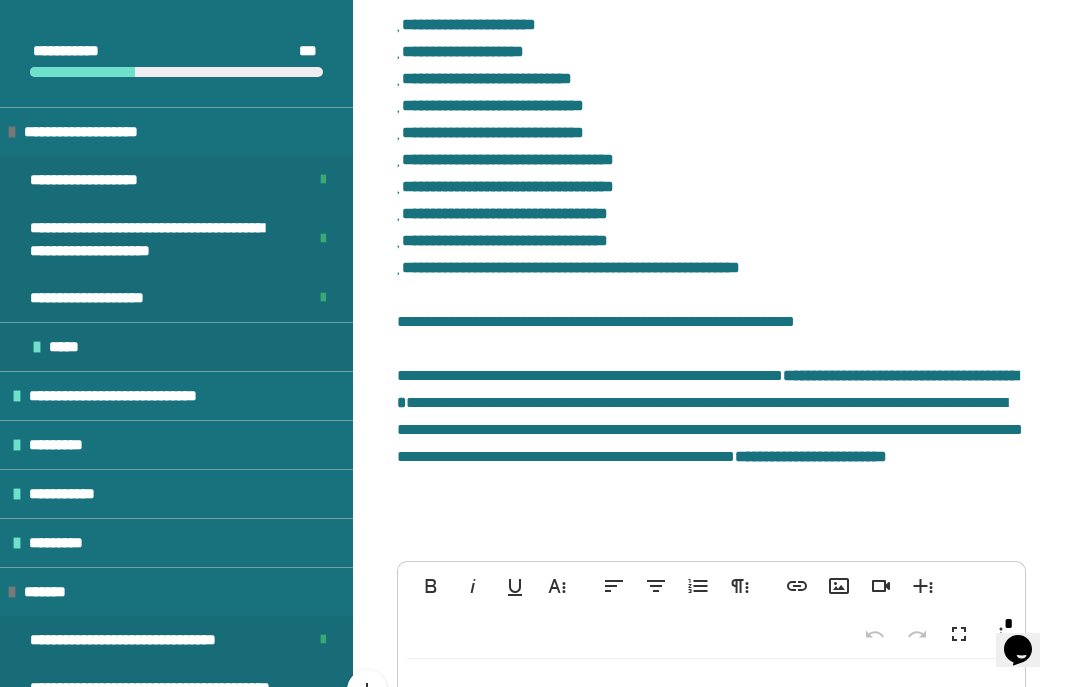 scroll, scrollTop: 2224, scrollLeft: 0, axis: vertical 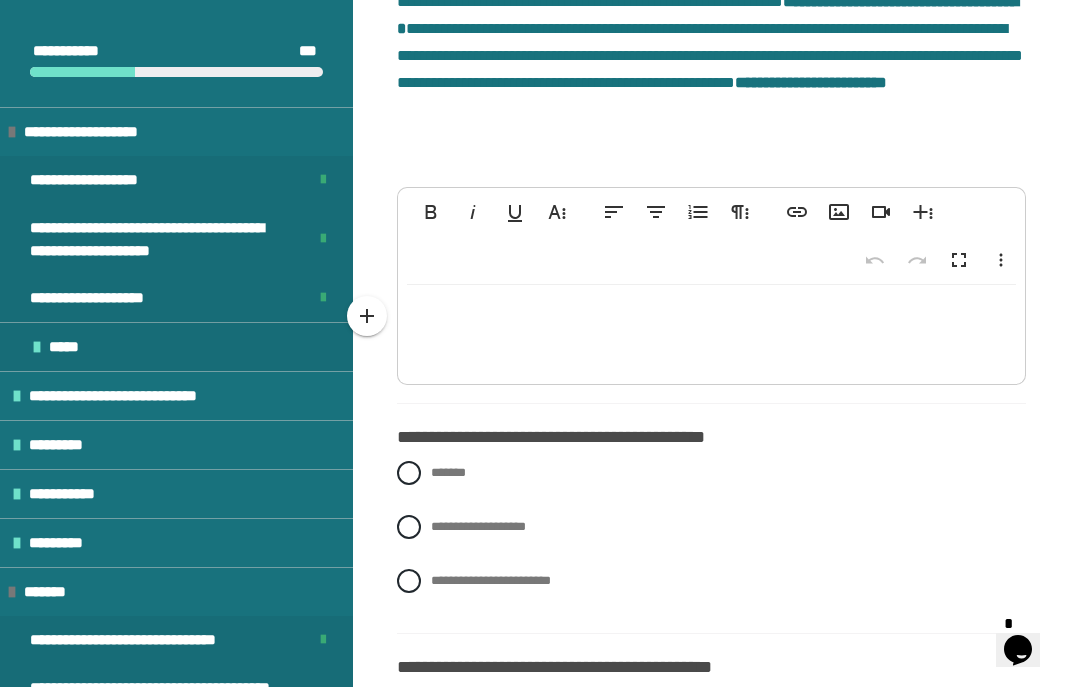 type 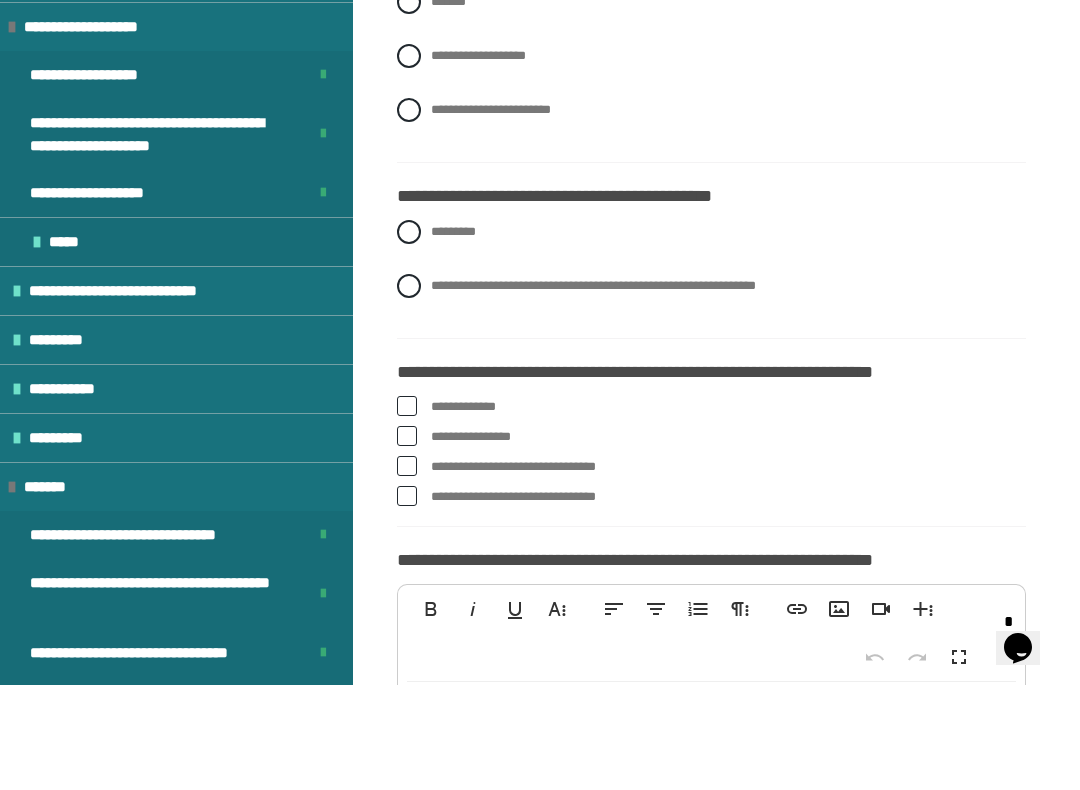 scroll, scrollTop: 2592, scrollLeft: 0, axis: vertical 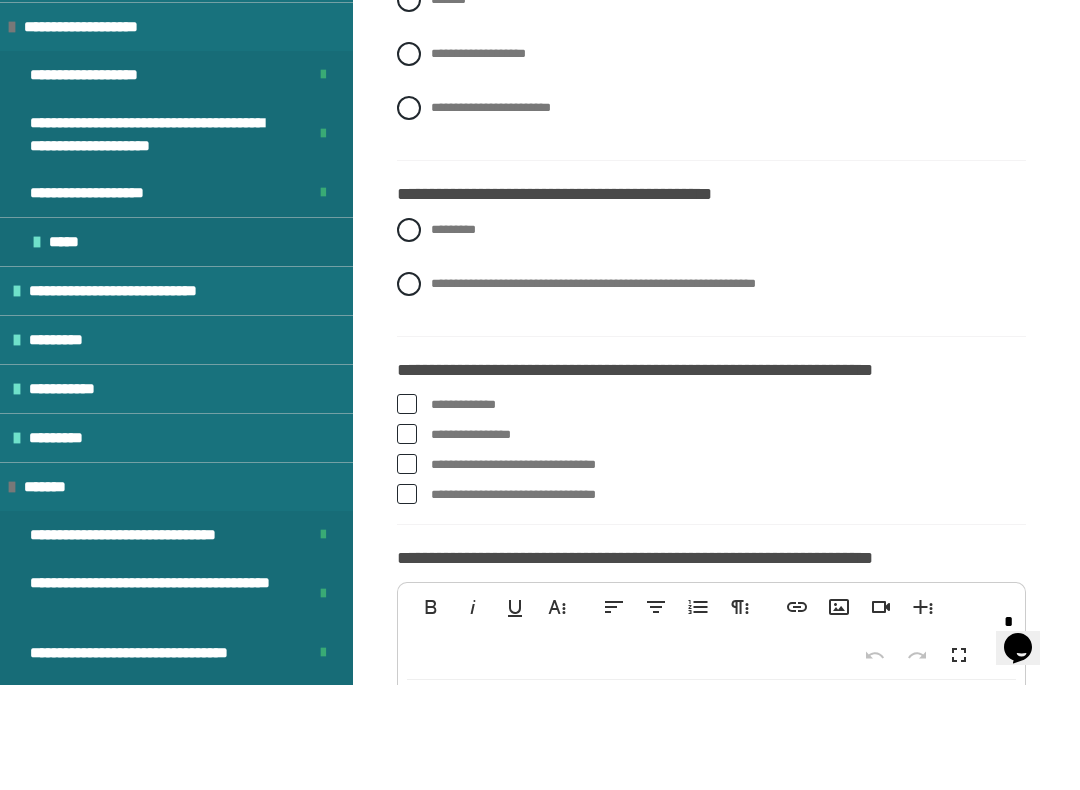 click at bounding box center (409, 213) 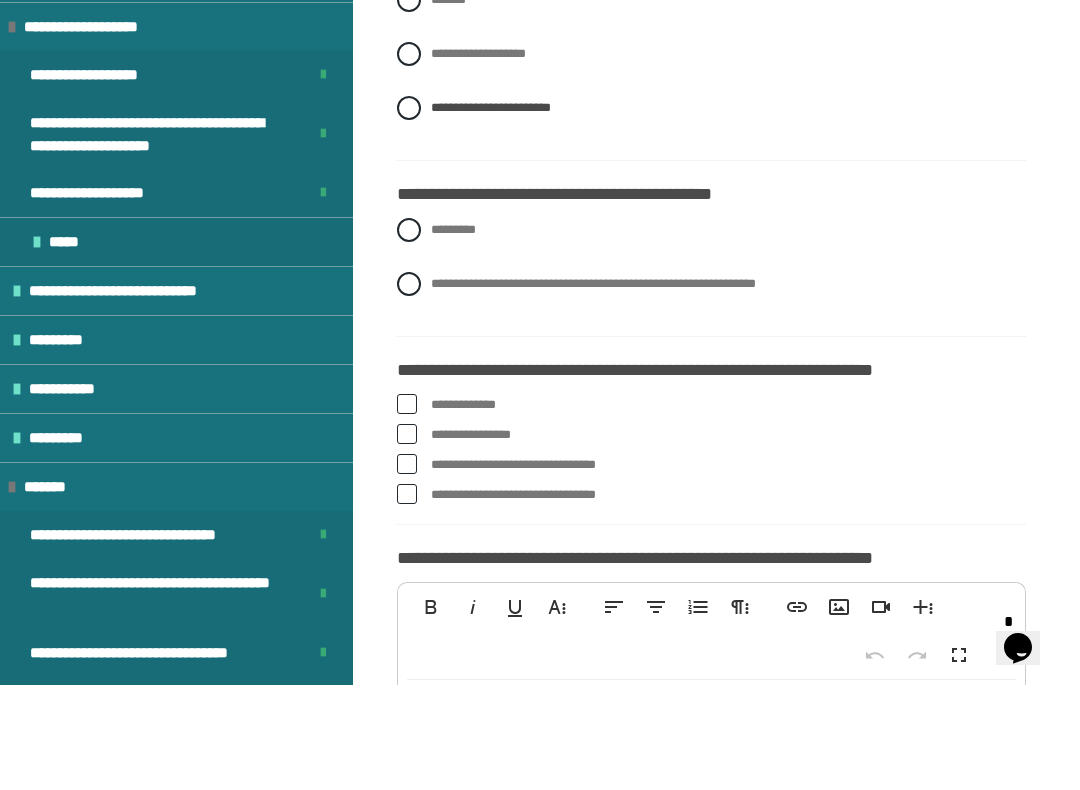 scroll, scrollTop: 2697, scrollLeft: 0, axis: vertical 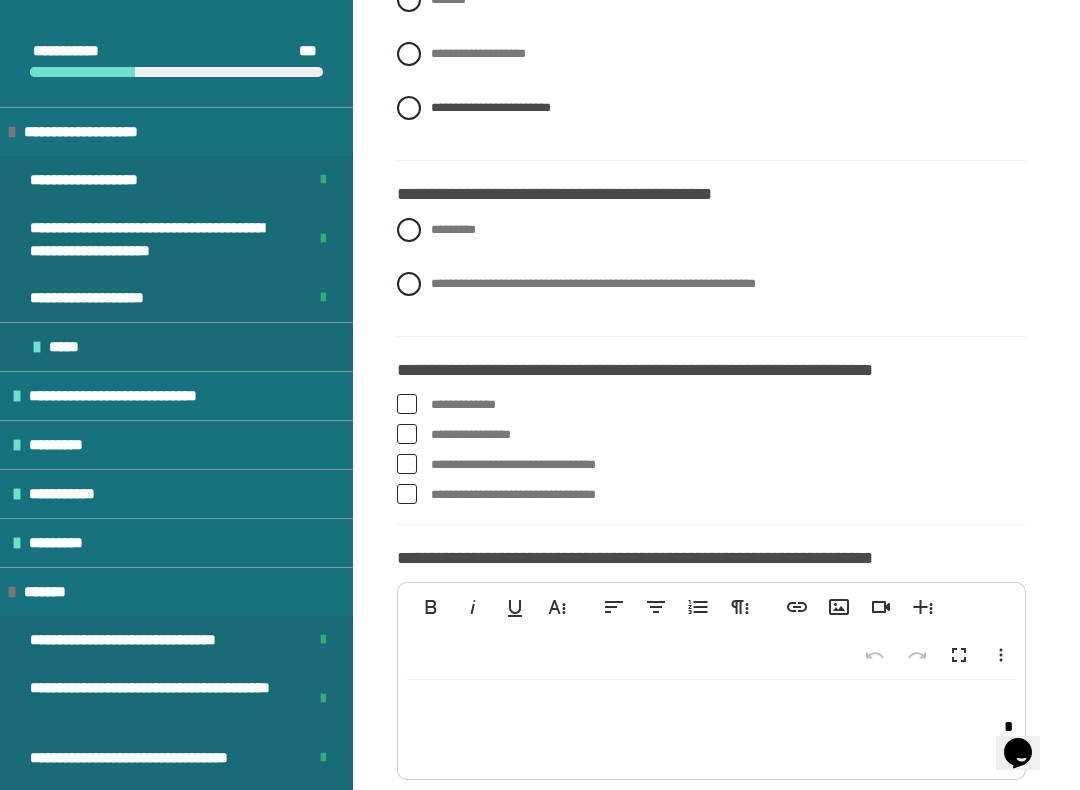 click on "**********" at bounding box center (711, 284) 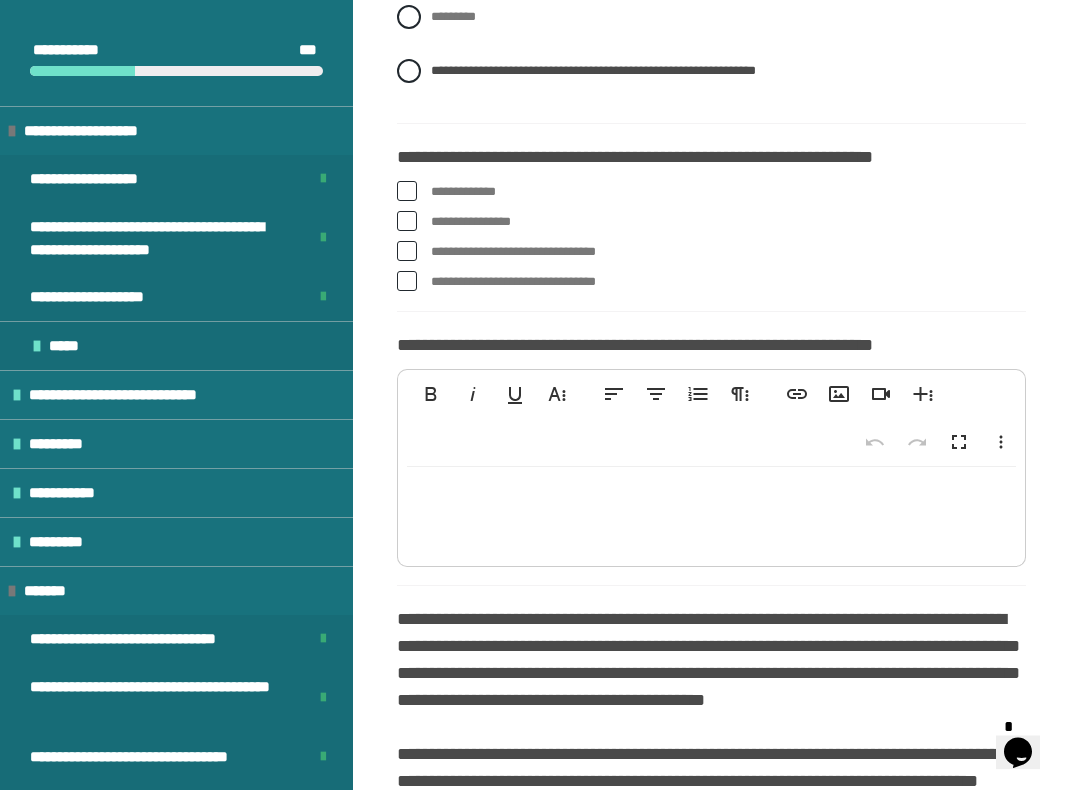 scroll, scrollTop: 2913, scrollLeft: 0, axis: vertical 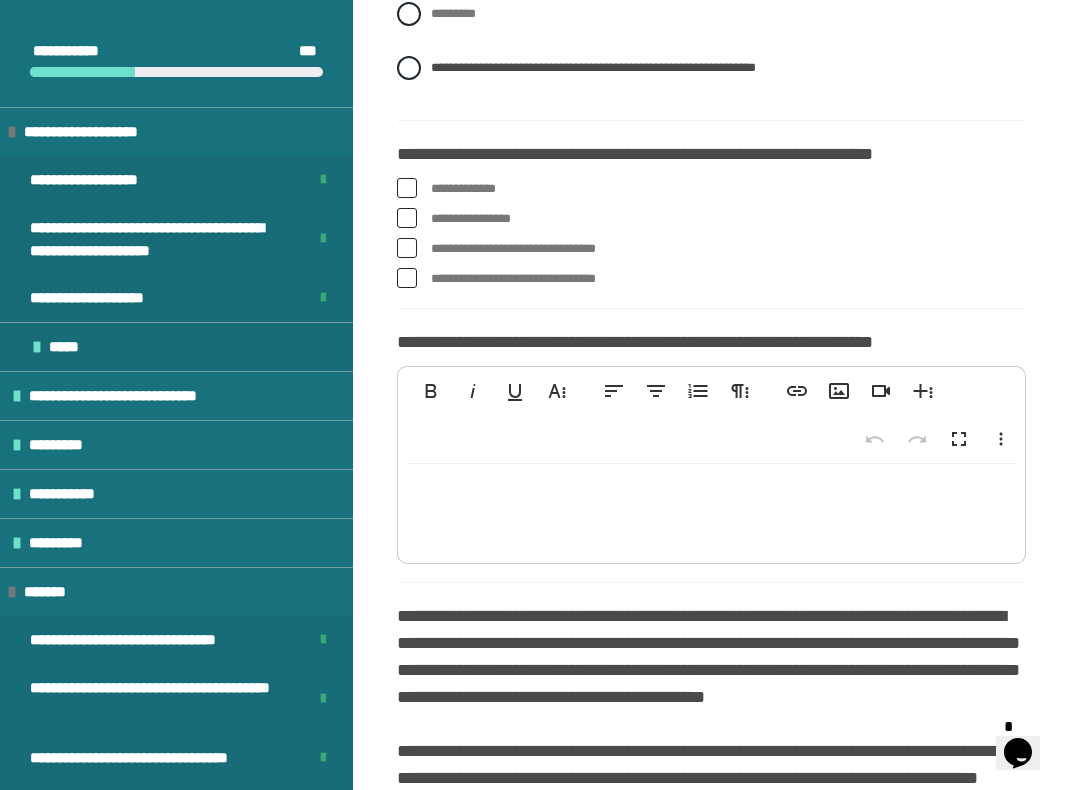 click at bounding box center (407, 188) 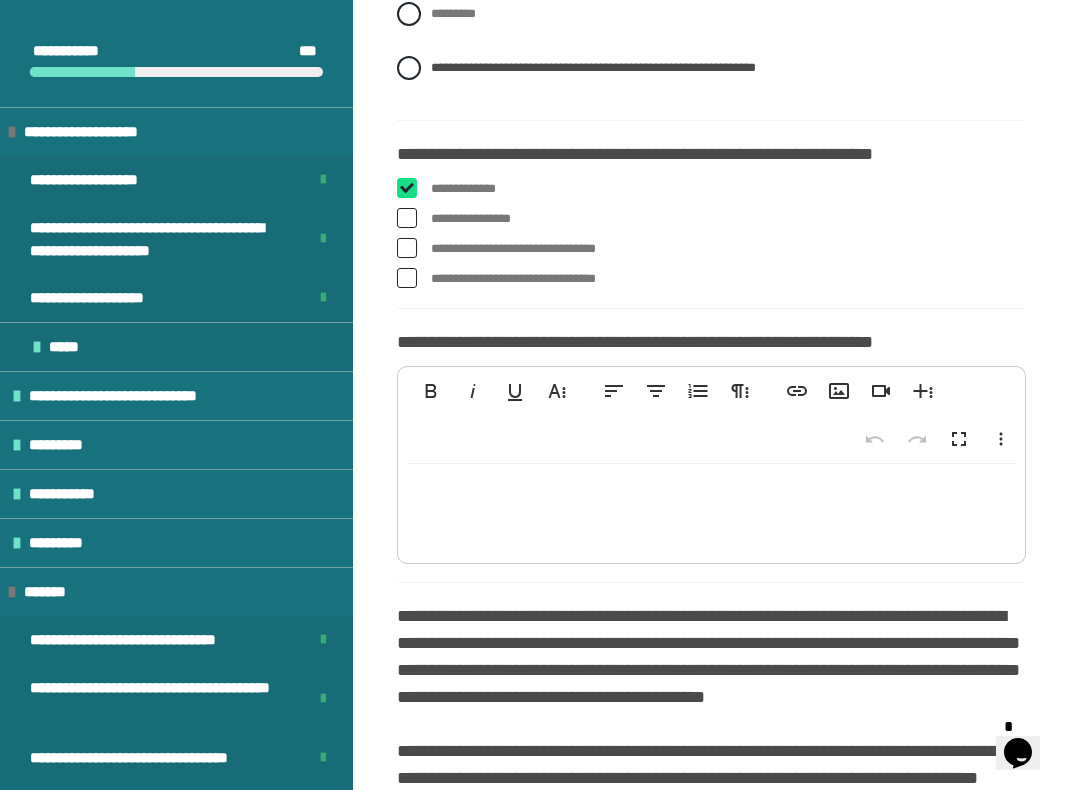 checkbox on "****" 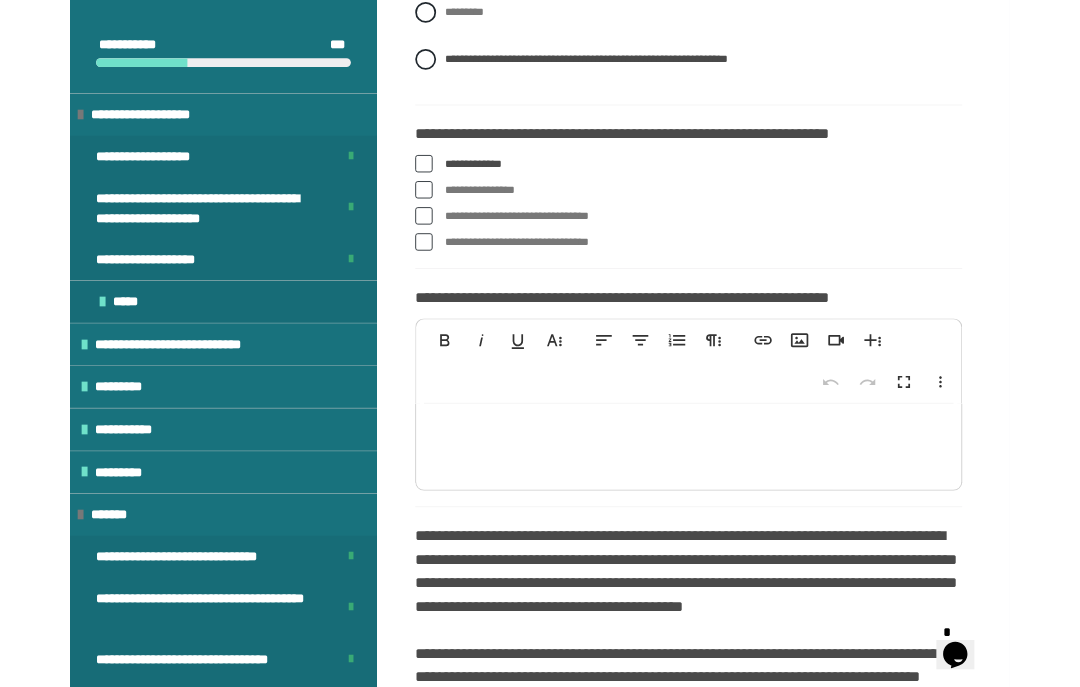 scroll, scrollTop: 2901, scrollLeft: 0, axis: vertical 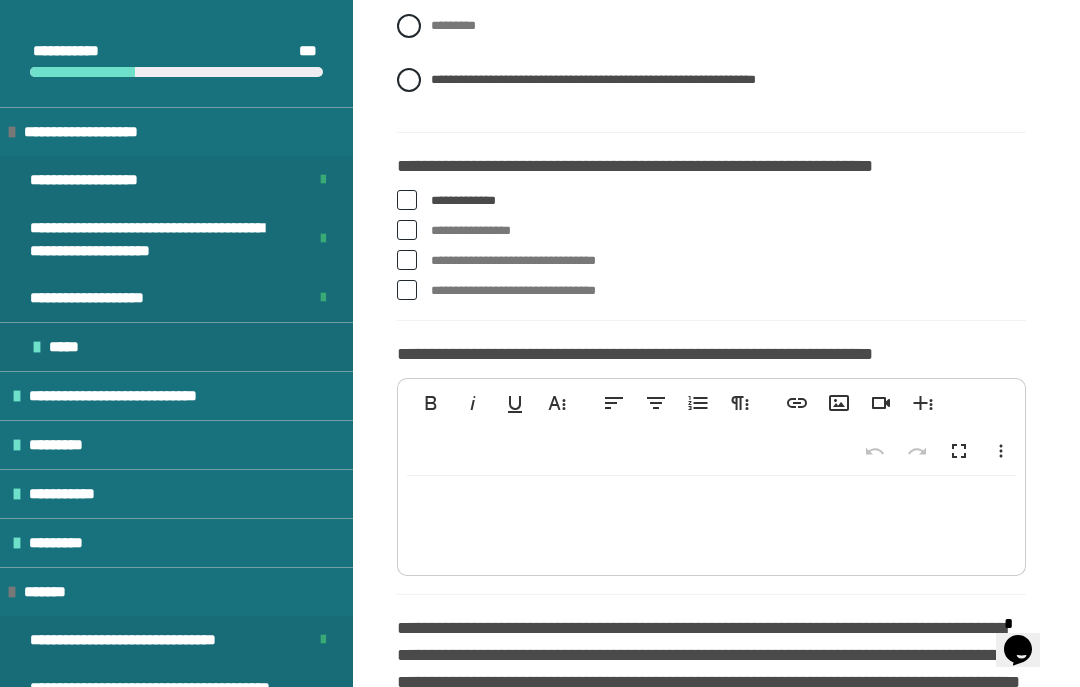 click at bounding box center [407, 290] 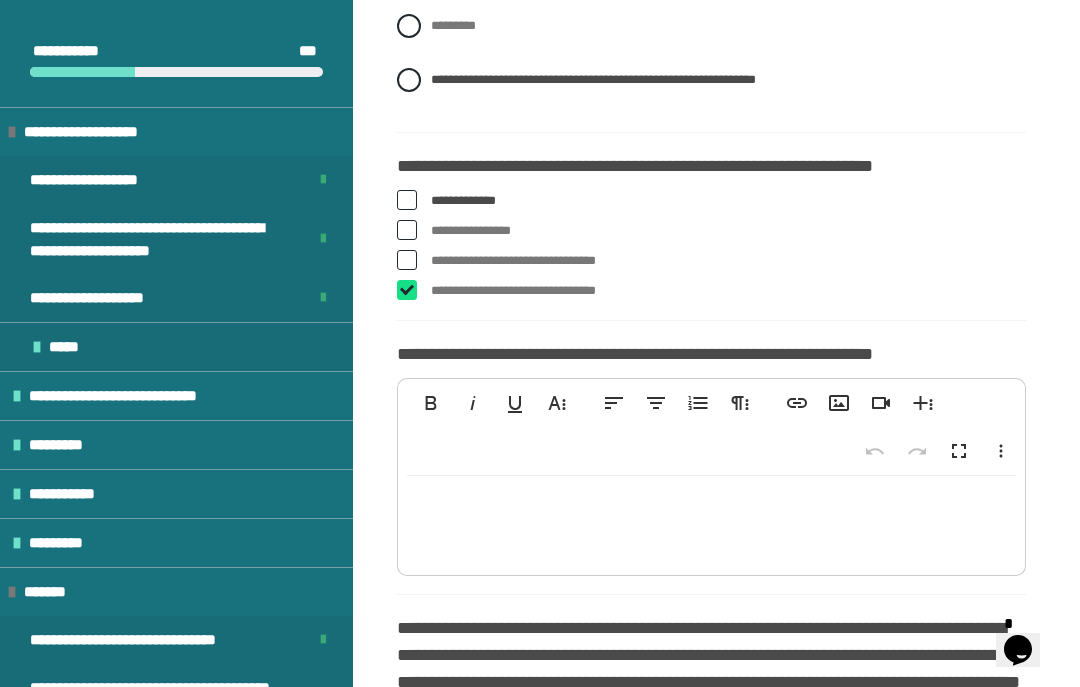 checkbox on "****" 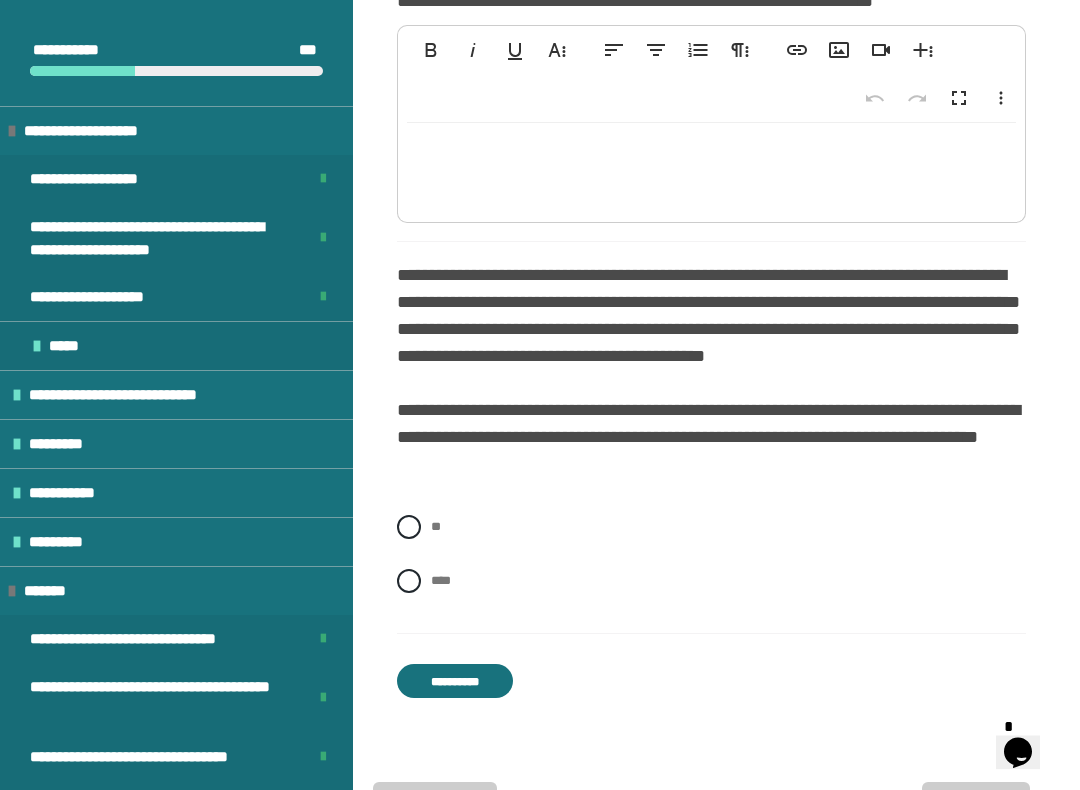 scroll, scrollTop: 3255, scrollLeft: 0, axis: vertical 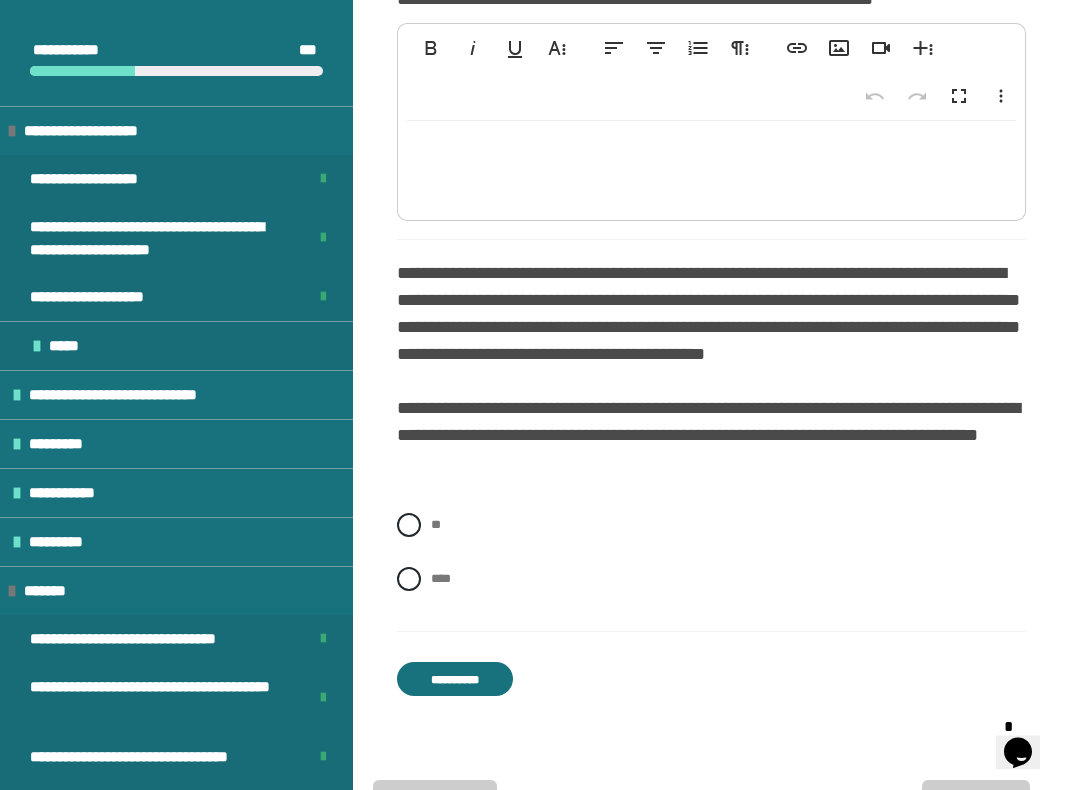 click at bounding box center [409, 526] 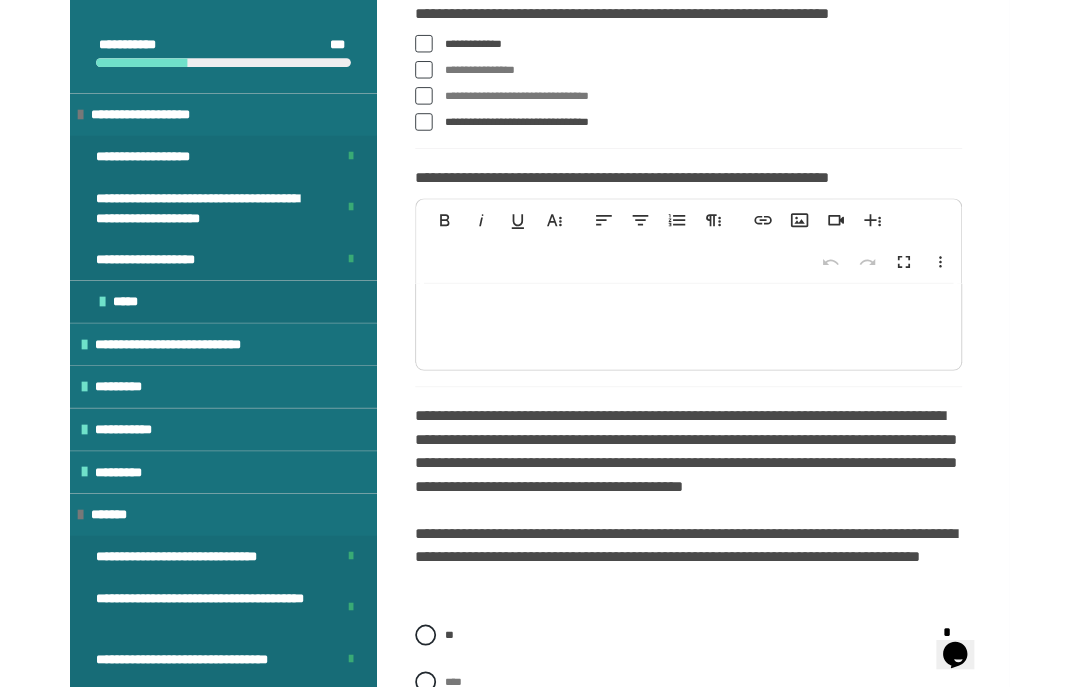 scroll, scrollTop: 3047, scrollLeft: 0, axis: vertical 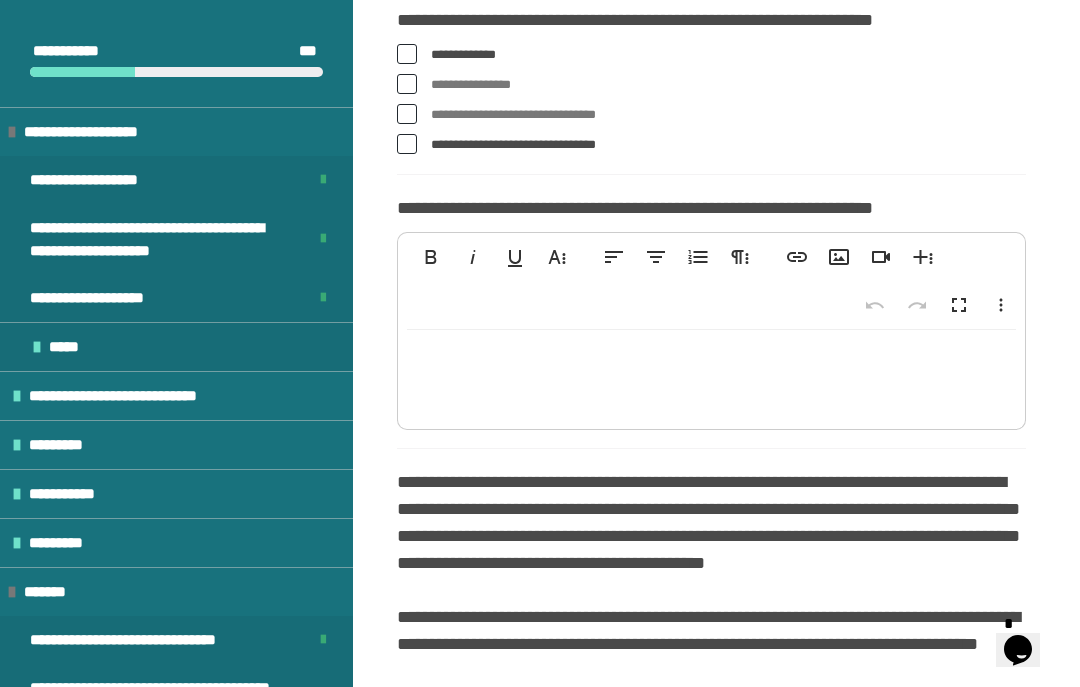 click on "**********" at bounding box center (711, 281) 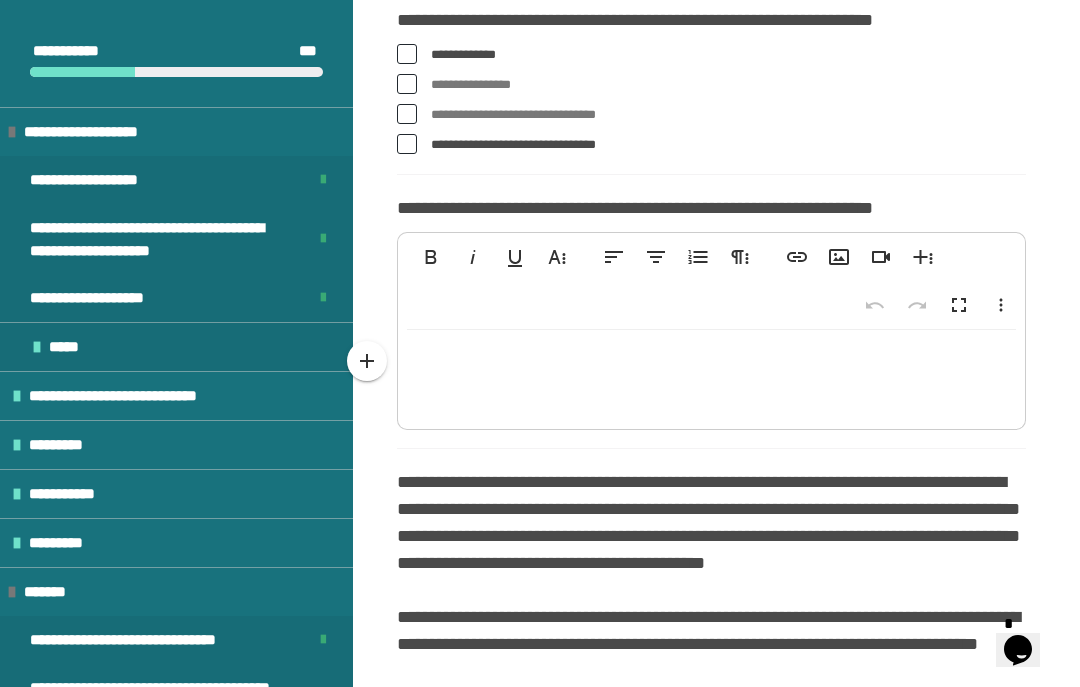 type 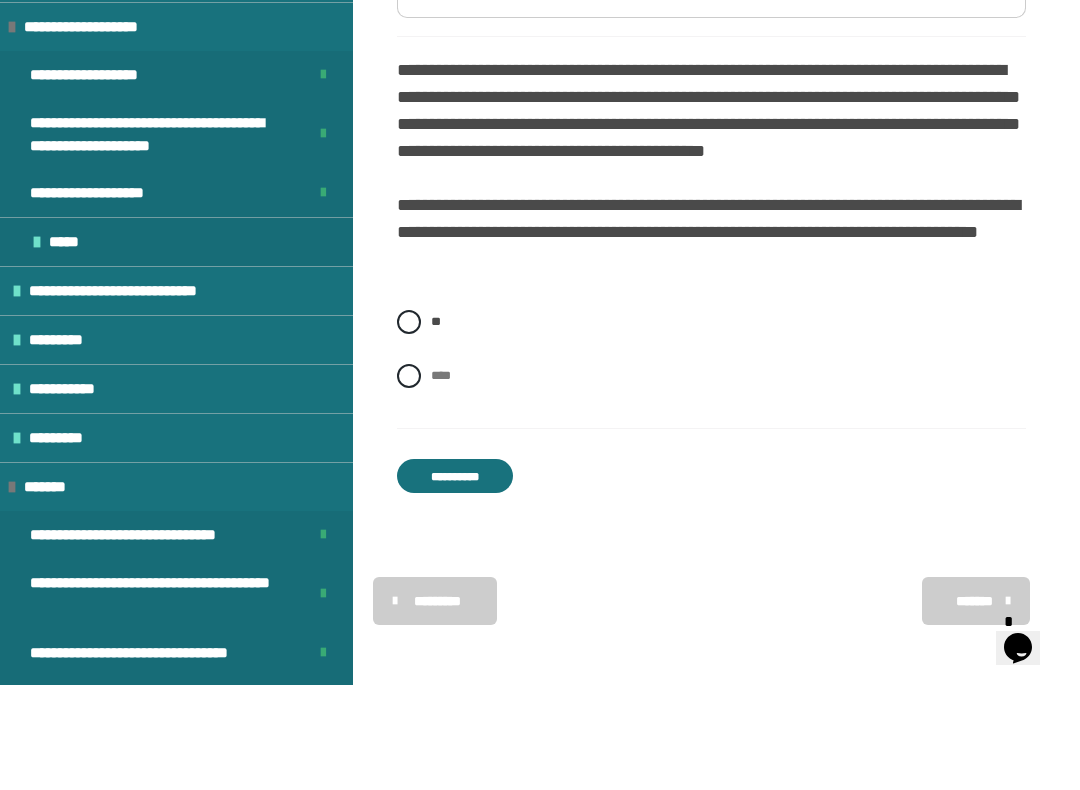 scroll, scrollTop: 3397, scrollLeft: 0, axis: vertical 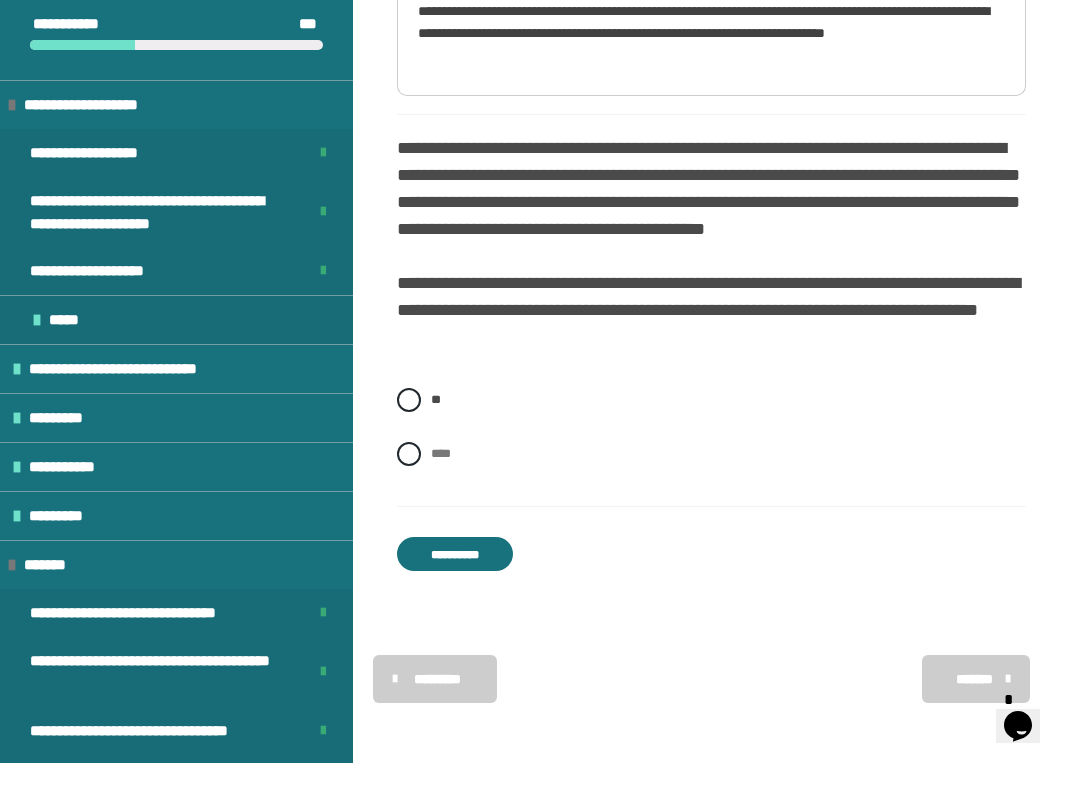 click on "**********" at bounding box center [455, 581] 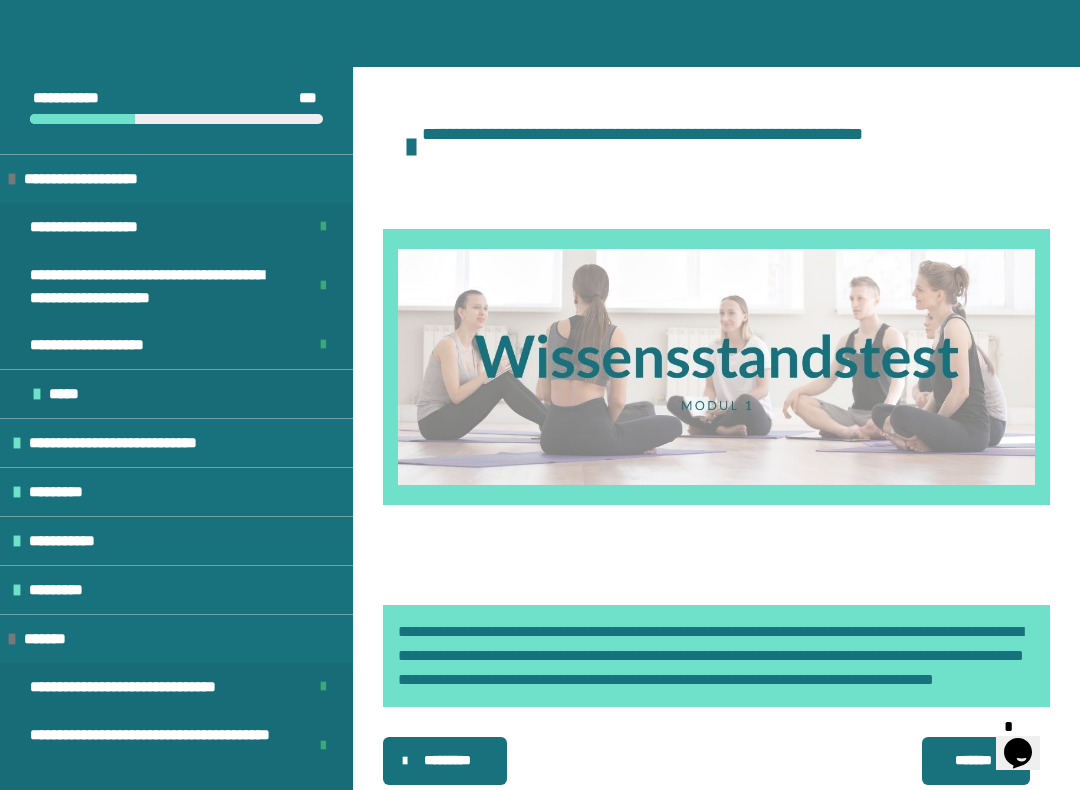 scroll, scrollTop: 431, scrollLeft: 0, axis: vertical 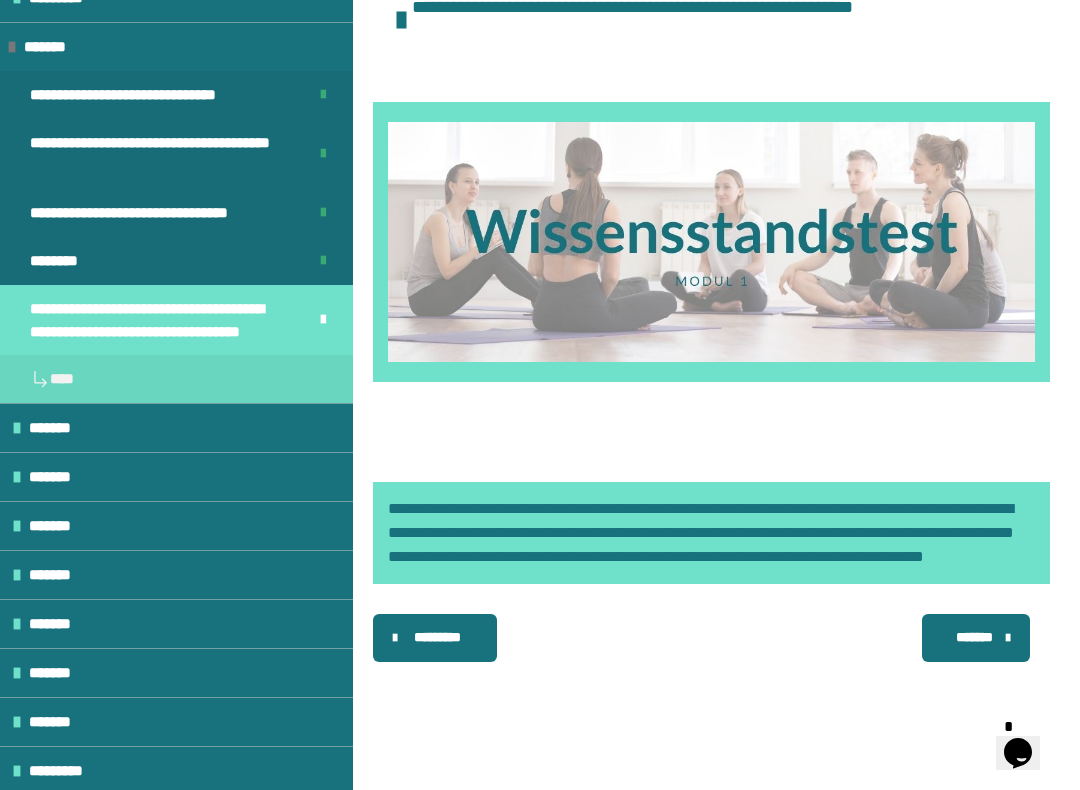 click on "*******" at bounding box center [974, 637] 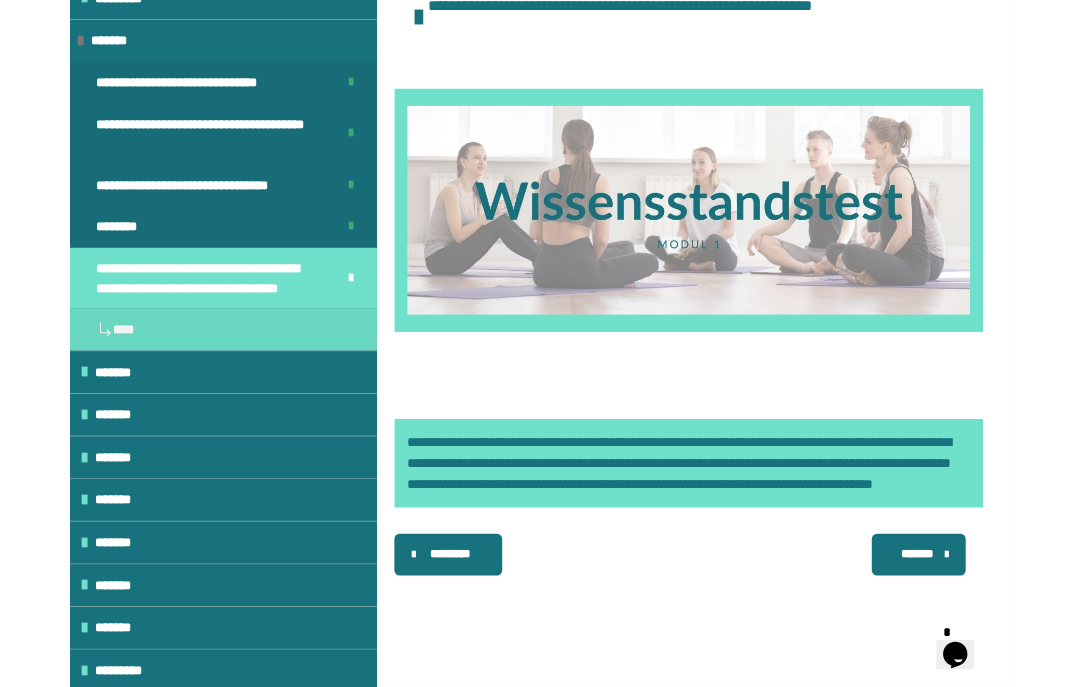 scroll, scrollTop: 391, scrollLeft: 0, axis: vertical 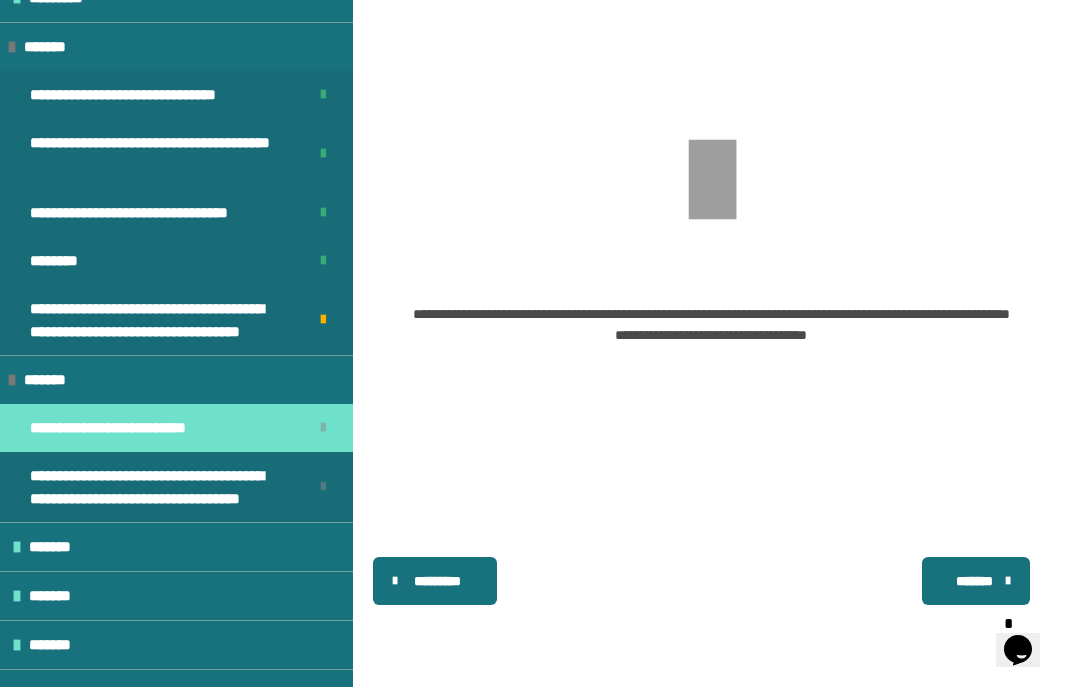 click on "*********" at bounding box center (437, 581) 